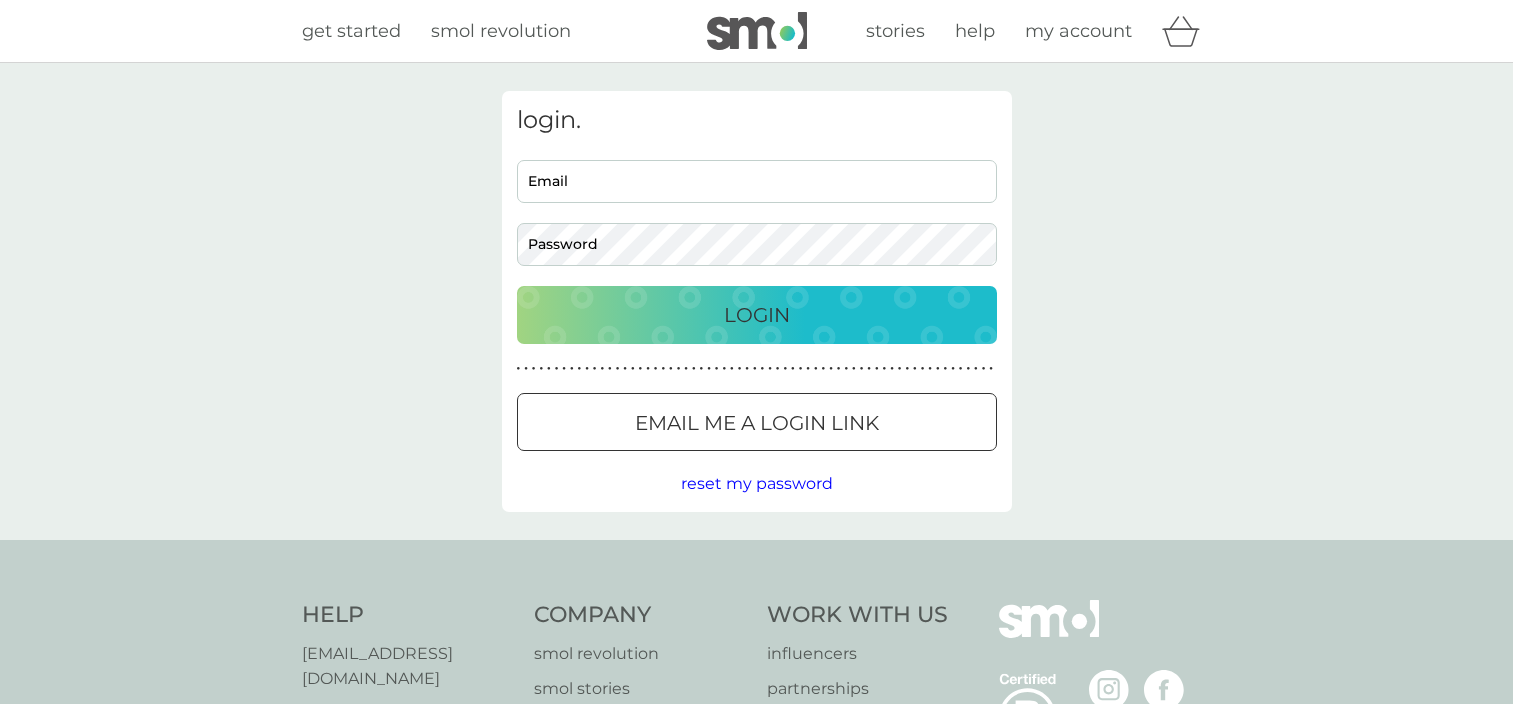 scroll, scrollTop: 0, scrollLeft: 0, axis: both 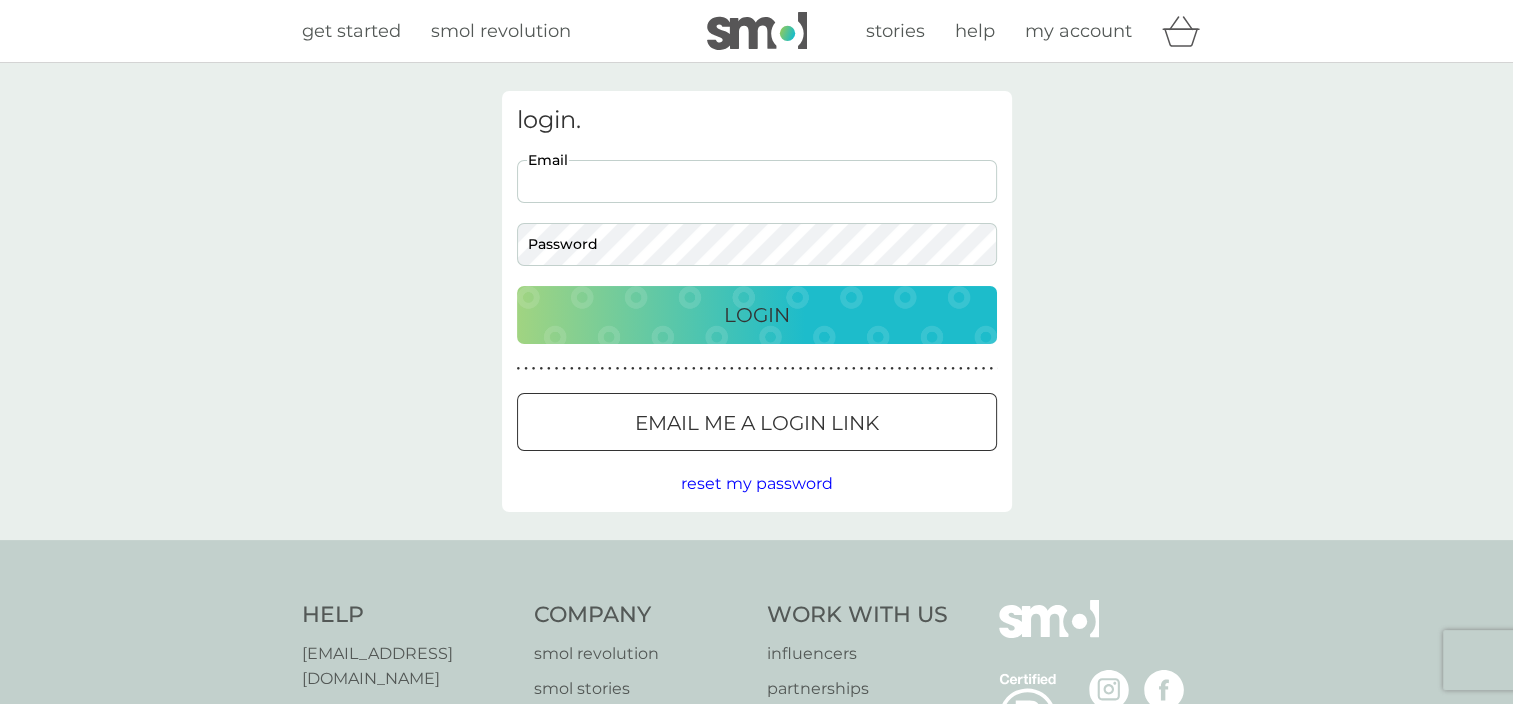 click on "Email" at bounding box center (757, 181) 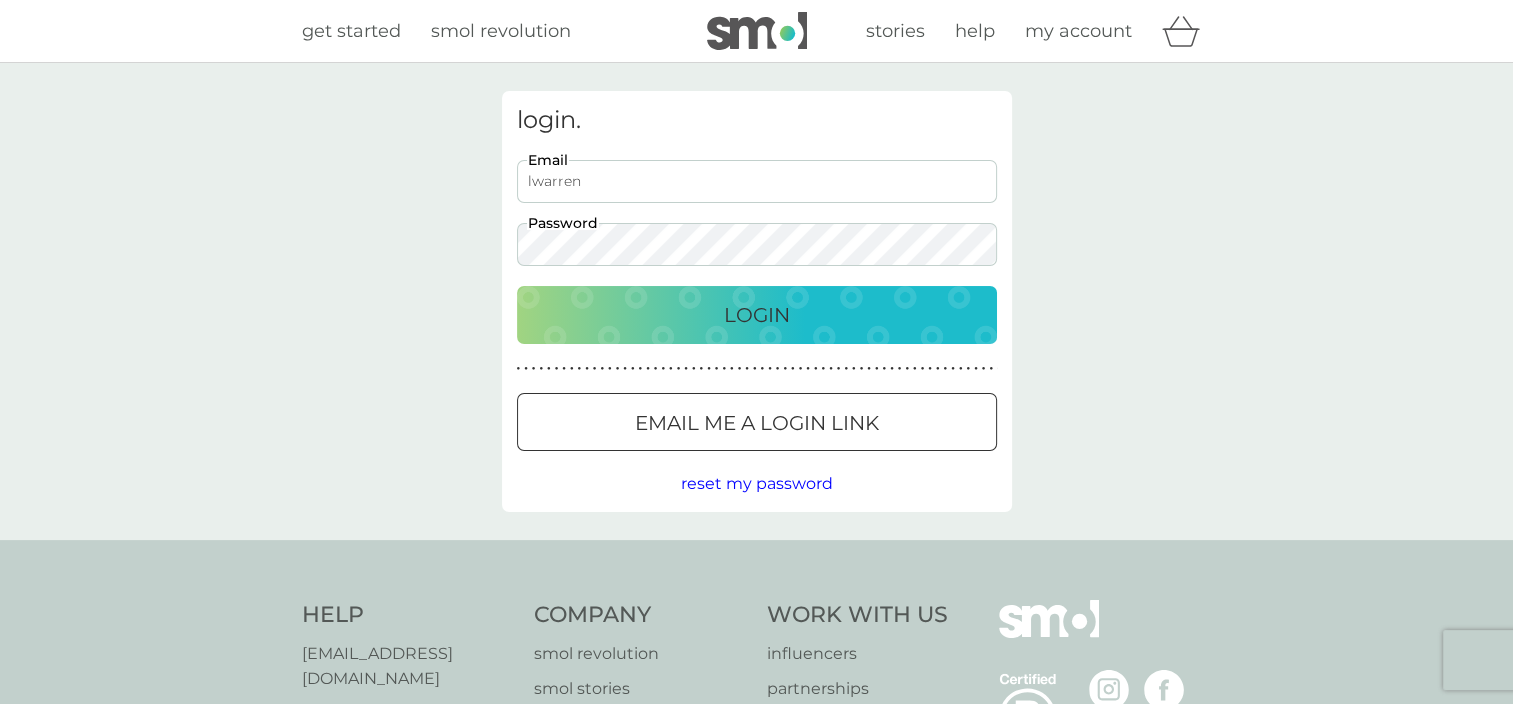click on "lwarren" at bounding box center (757, 181) 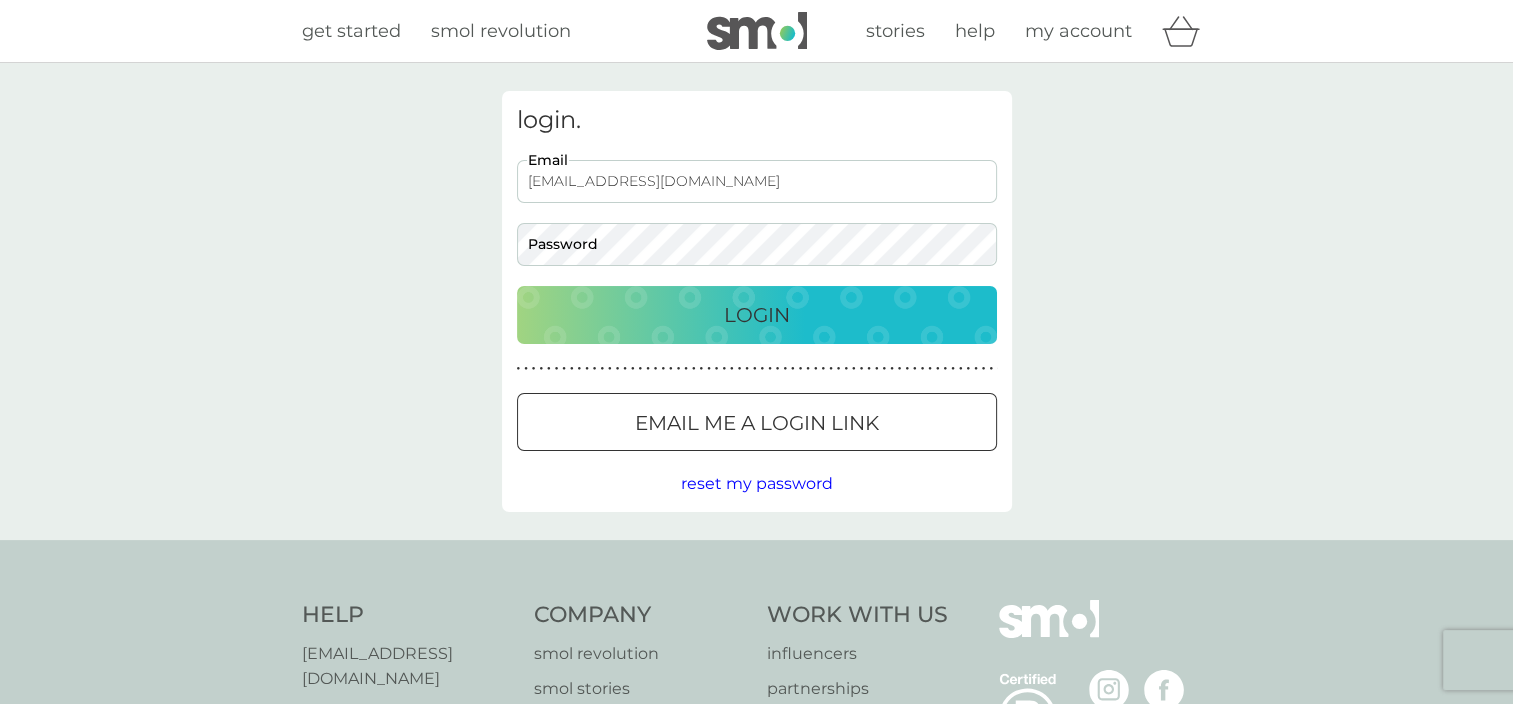 type on "[EMAIL_ADDRESS][DOMAIN_NAME]" 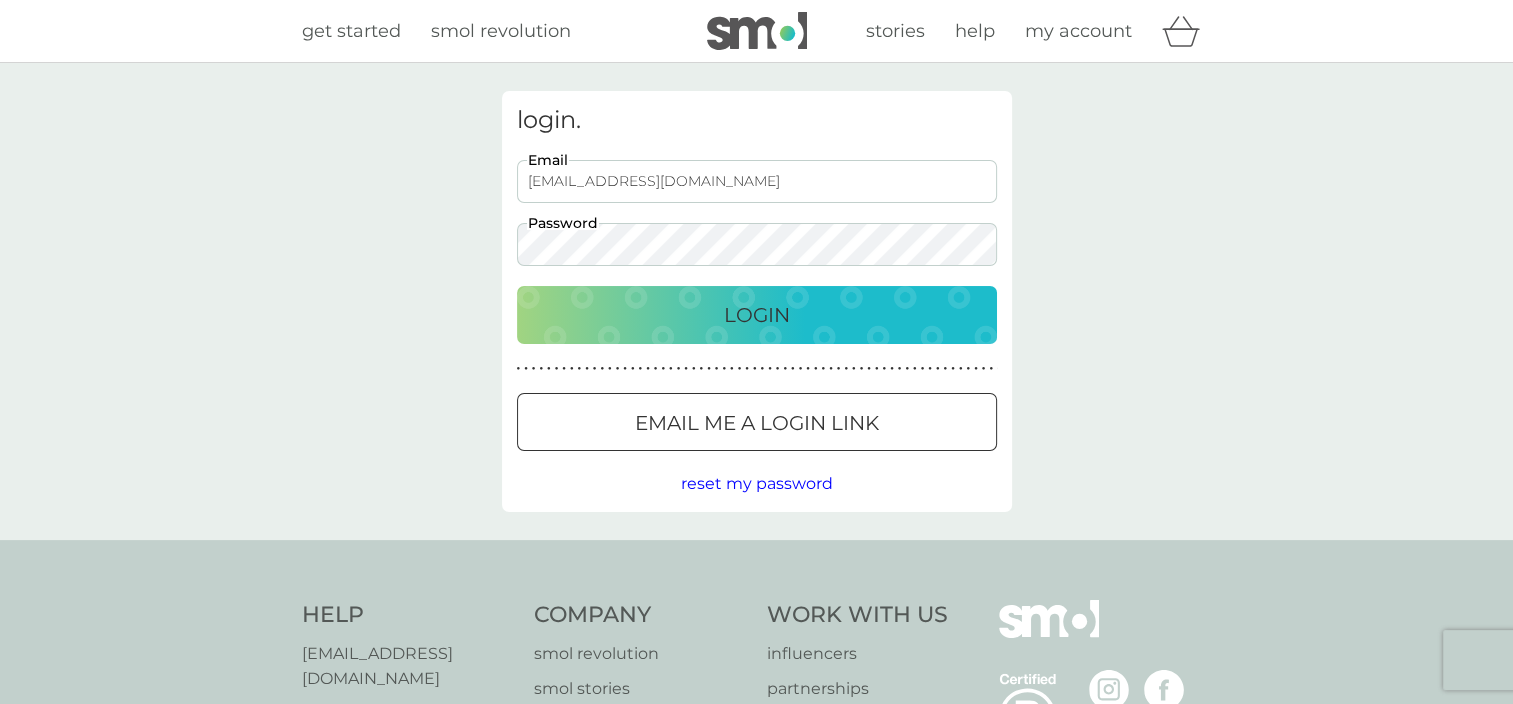 click on "Login" at bounding box center [757, 315] 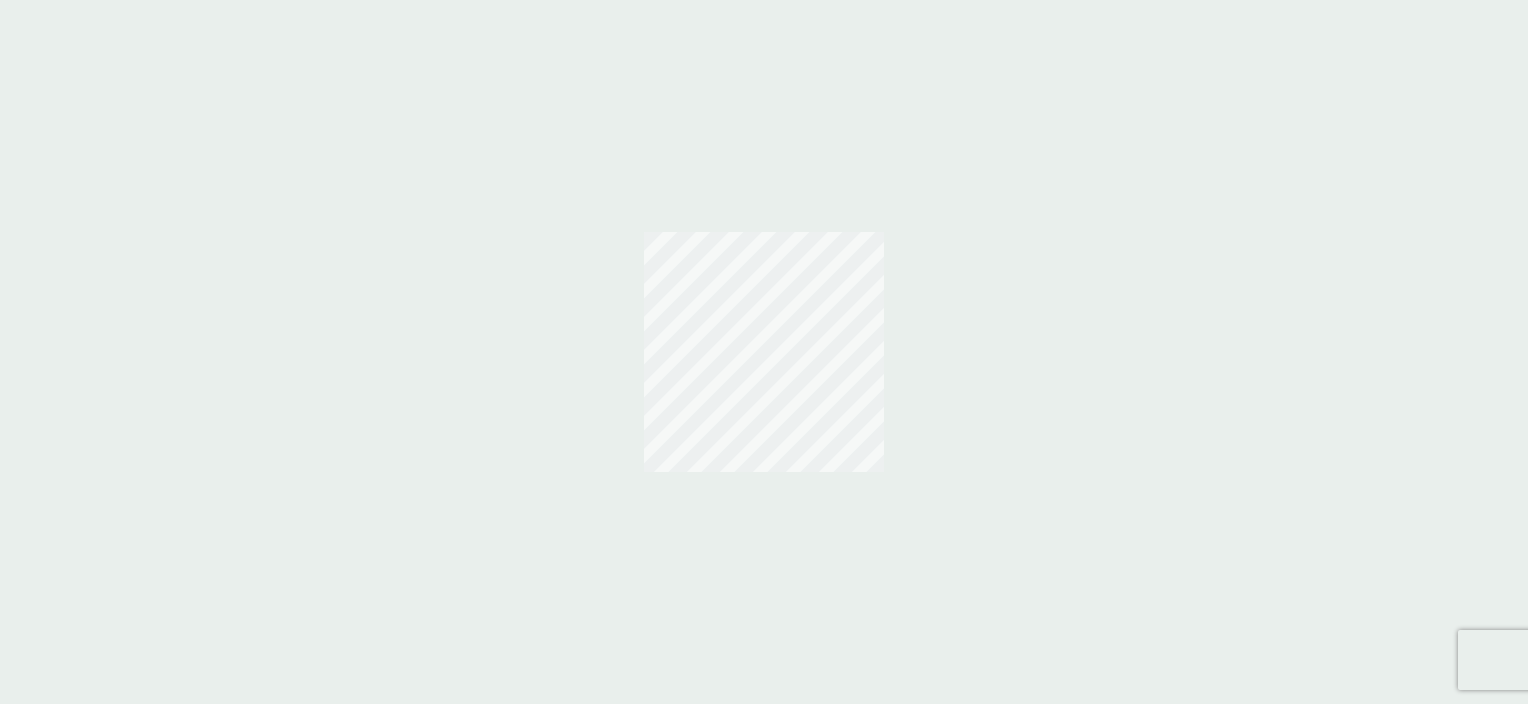 scroll, scrollTop: 0, scrollLeft: 0, axis: both 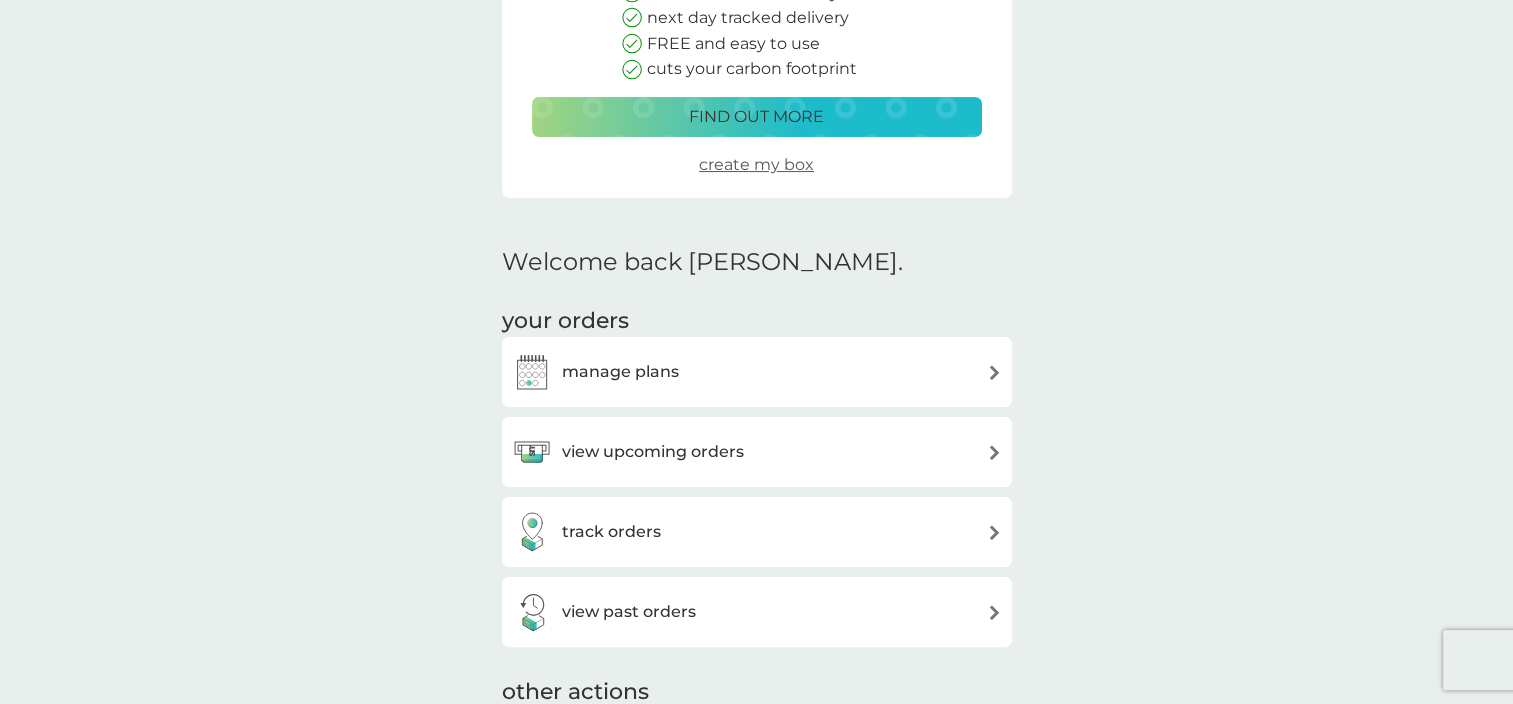 click on "manage plans" at bounding box center [757, 372] 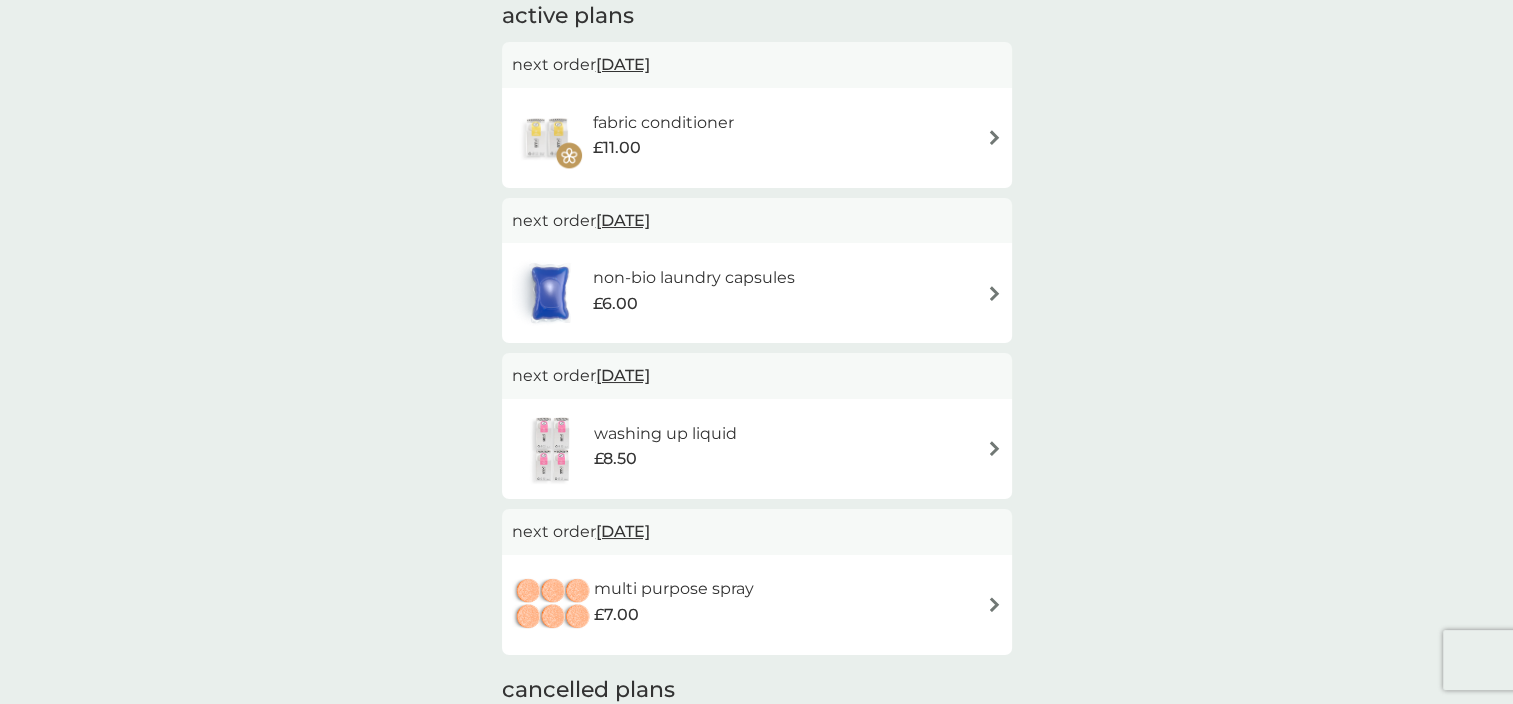 scroll, scrollTop: 440, scrollLeft: 0, axis: vertical 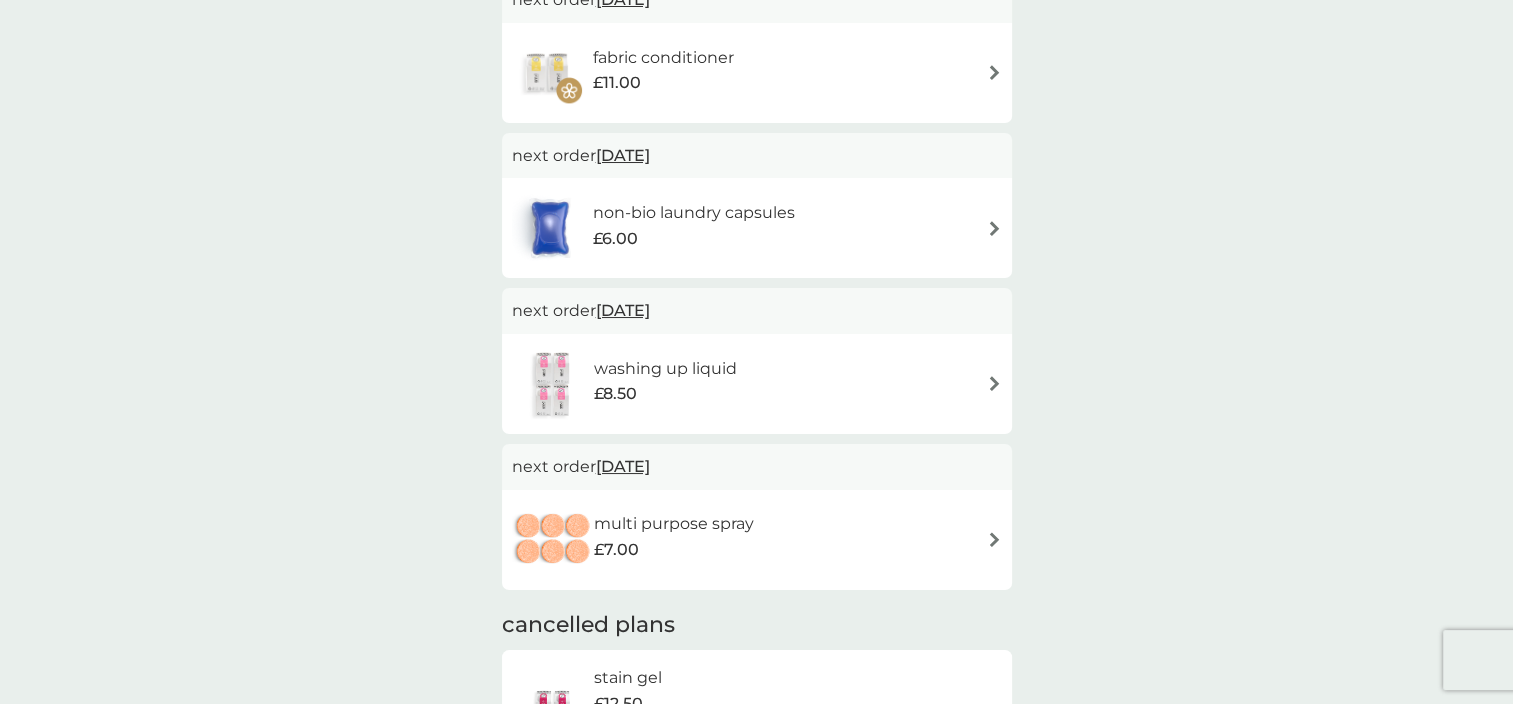 click on "washing up liquid £8.50" at bounding box center (757, 384) 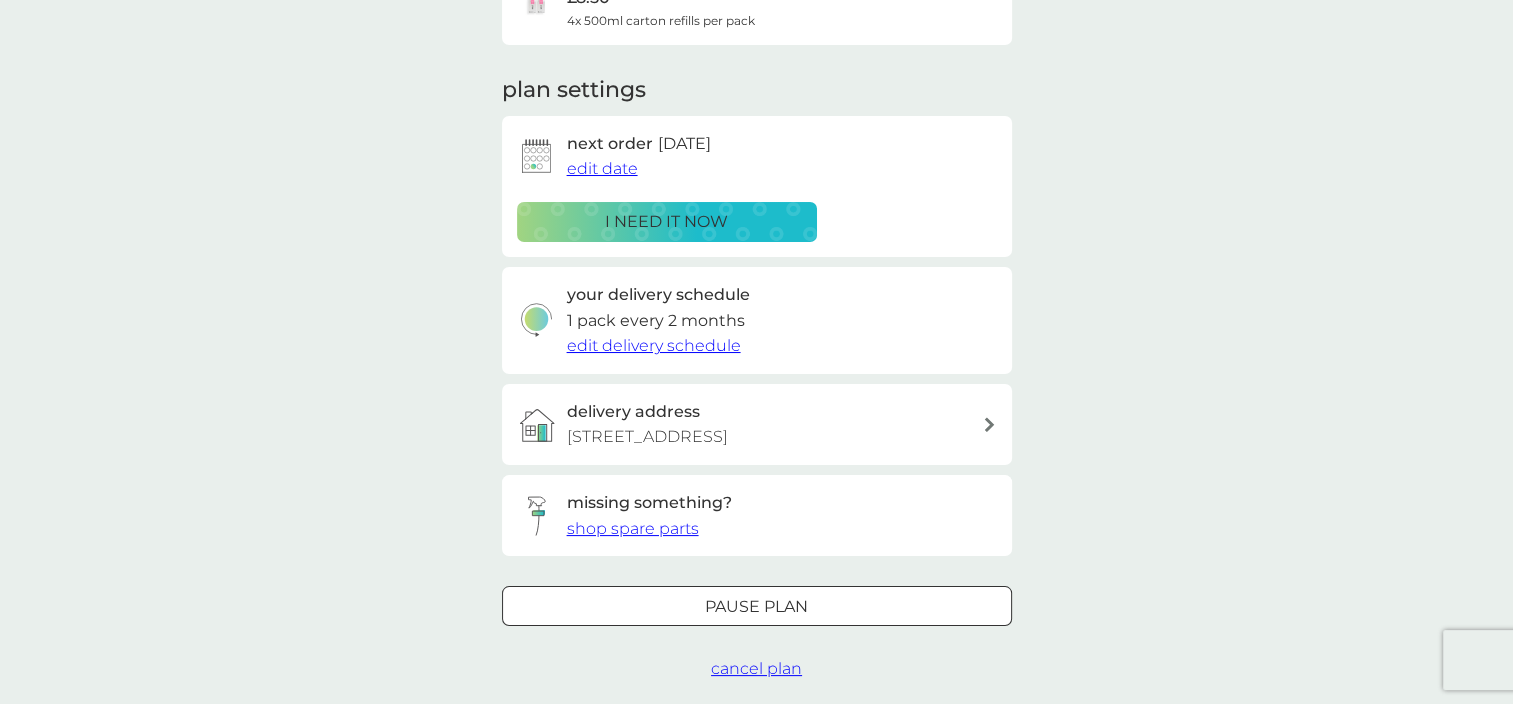scroll, scrollTop: 254, scrollLeft: 0, axis: vertical 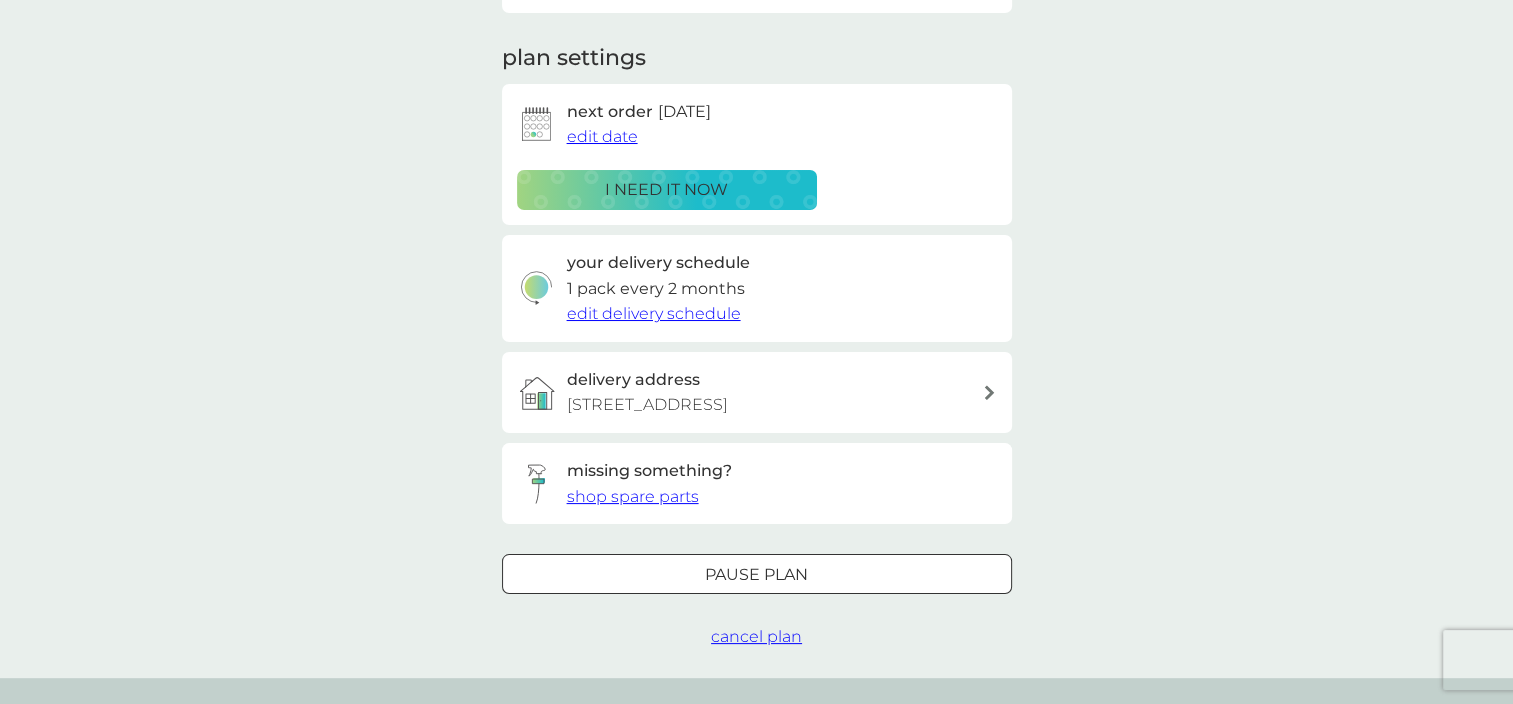 click on "cancel plan" at bounding box center (756, 636) 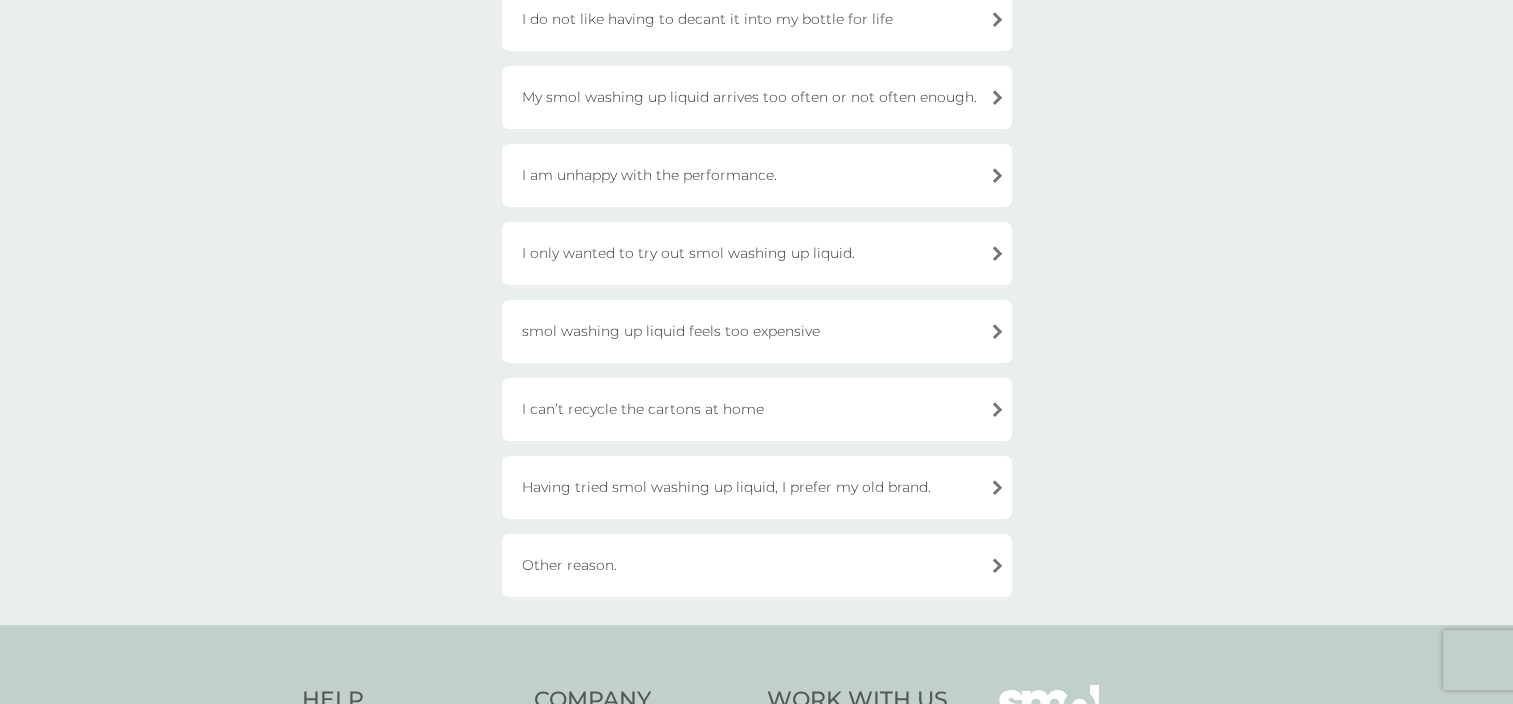 scroll, scrollTop: 390, scrollLeft: 0, axis: vertical 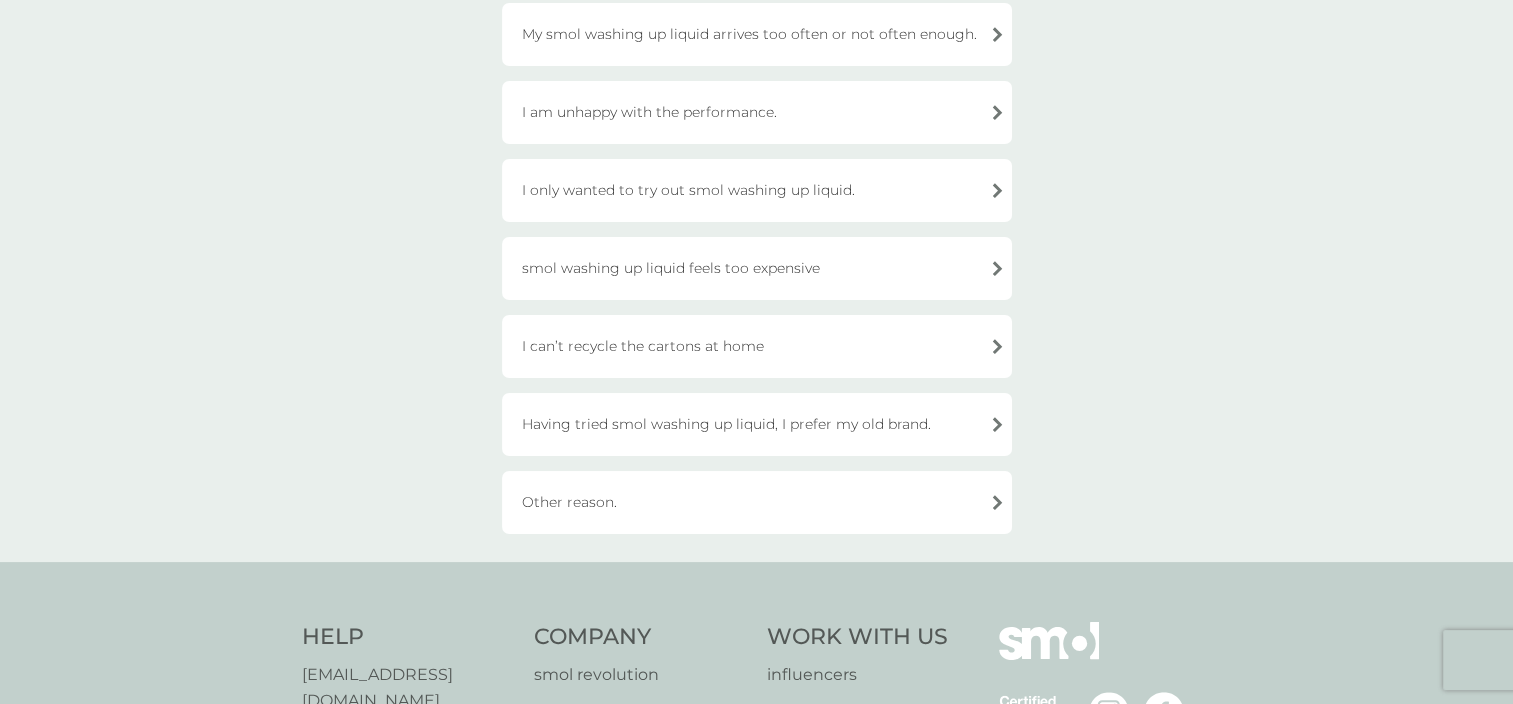 click on "Other reason." at bounding box center (757, 502) 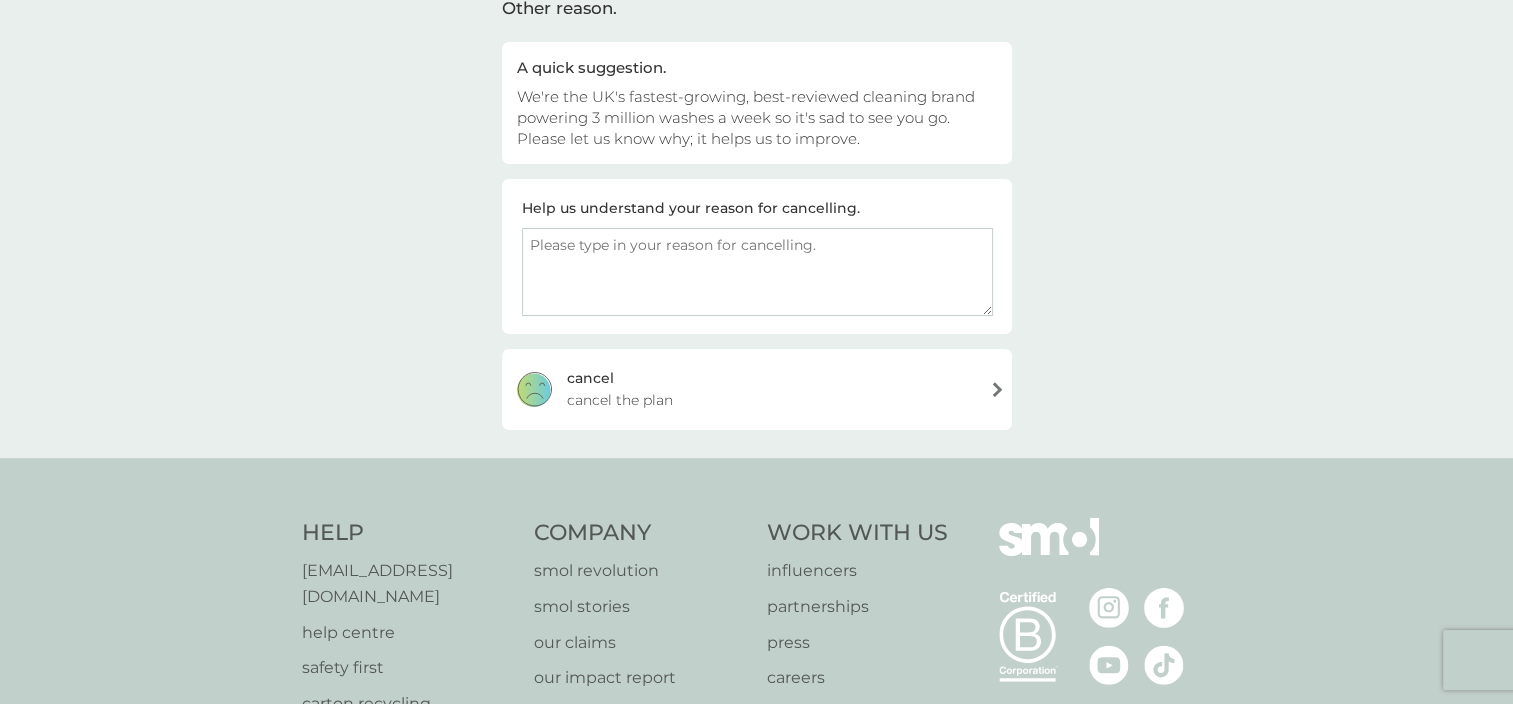 scroll, scrollTop: 163, scrollLeft: 0, axis: vertical 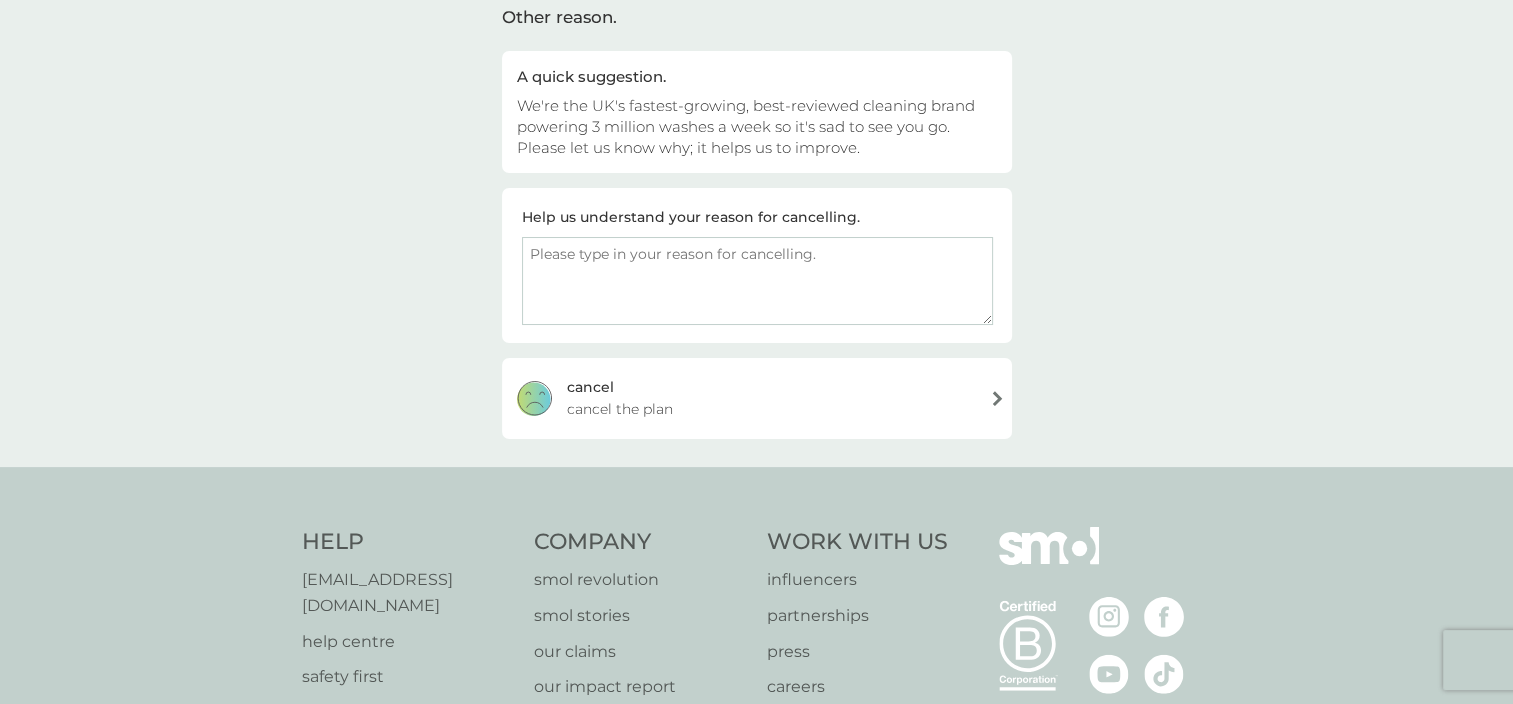 click at bounding box center (757, 281) 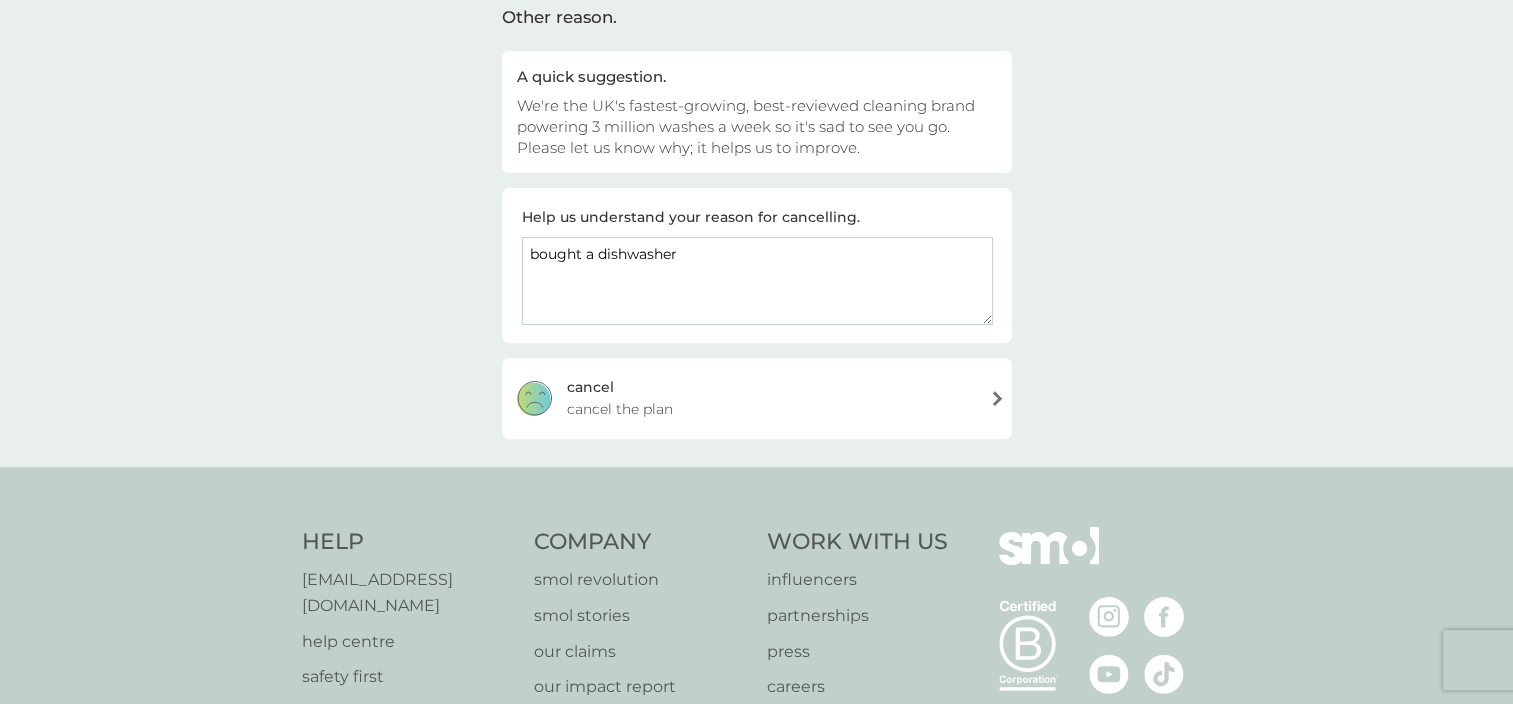 type on "bought a dishwasher" 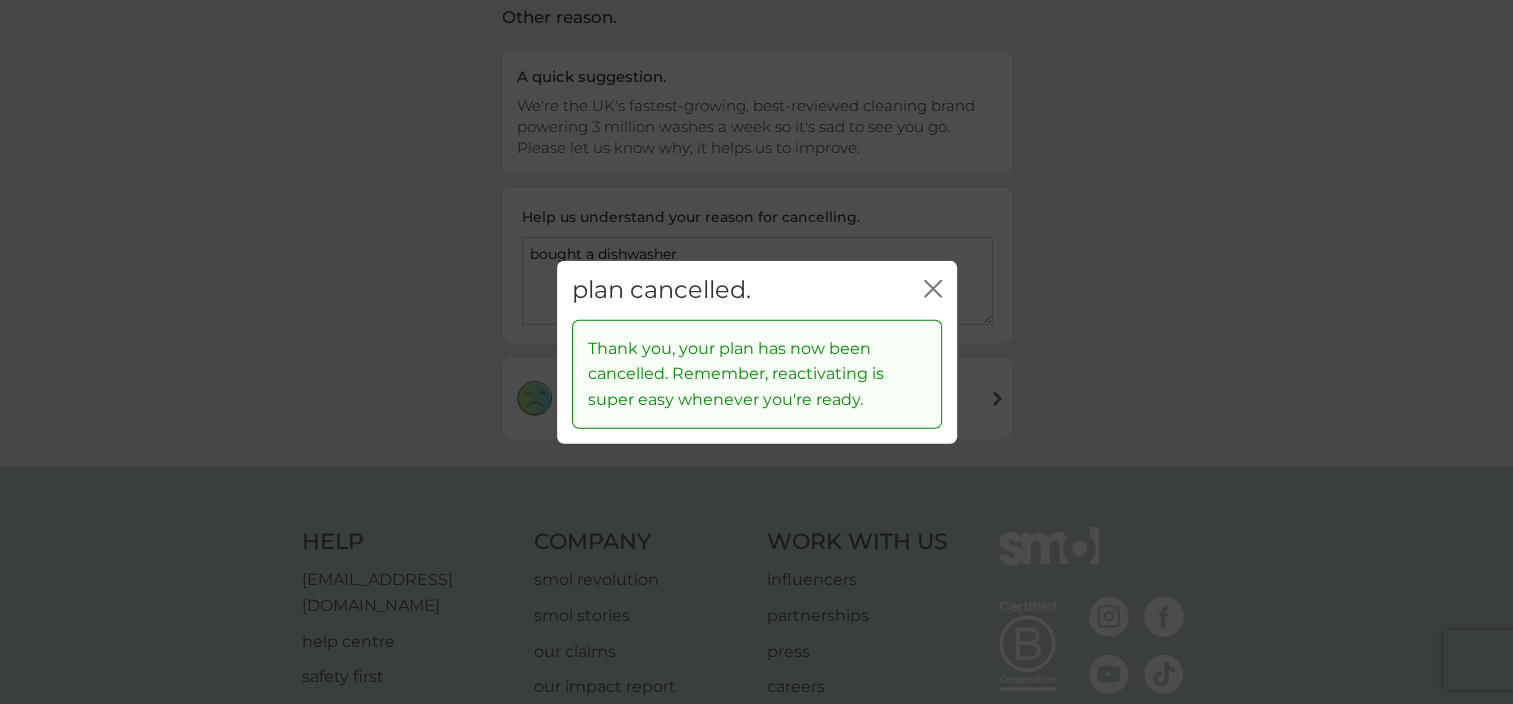 click on "plan cancelled. close" at bounding box center [757, 290] 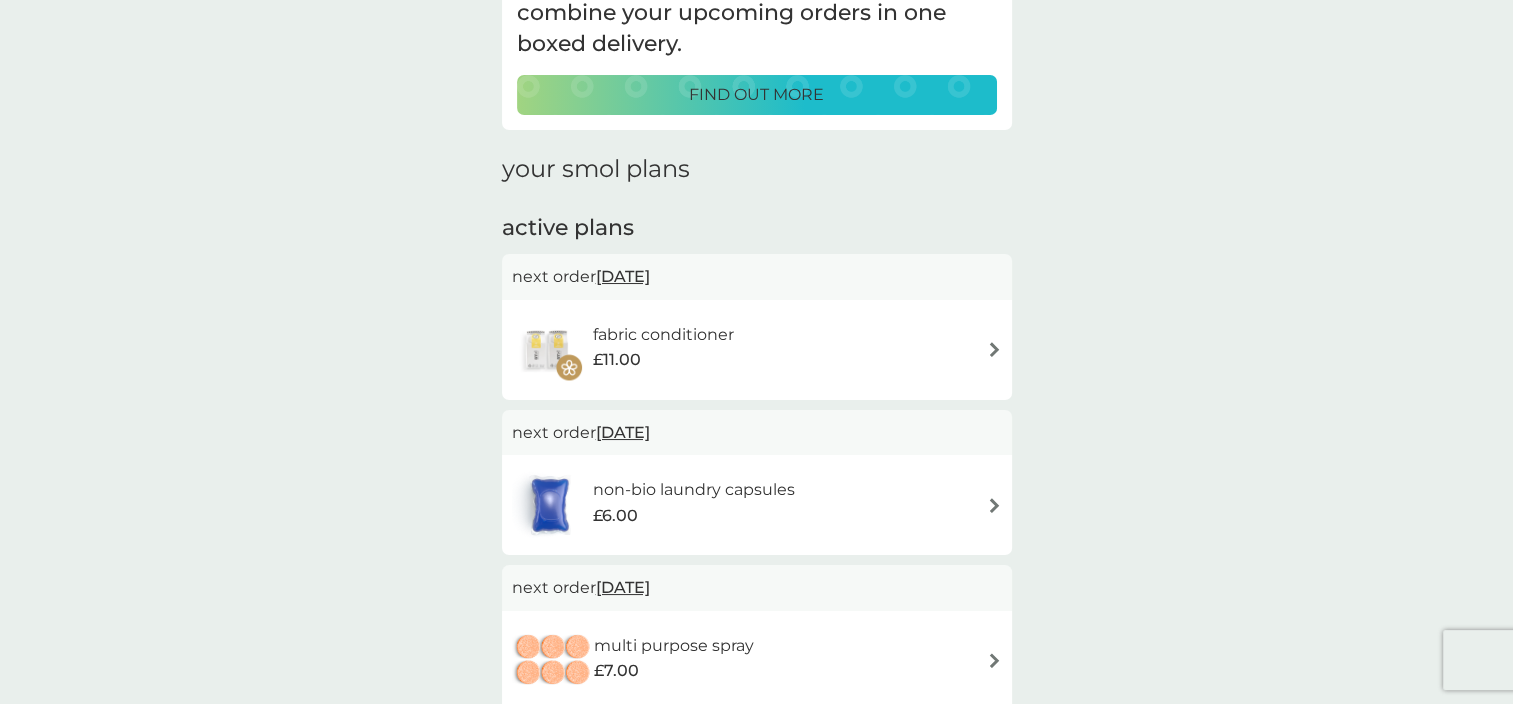 scroll, scrollTop: 0, scrollLeft: 0, axis: both 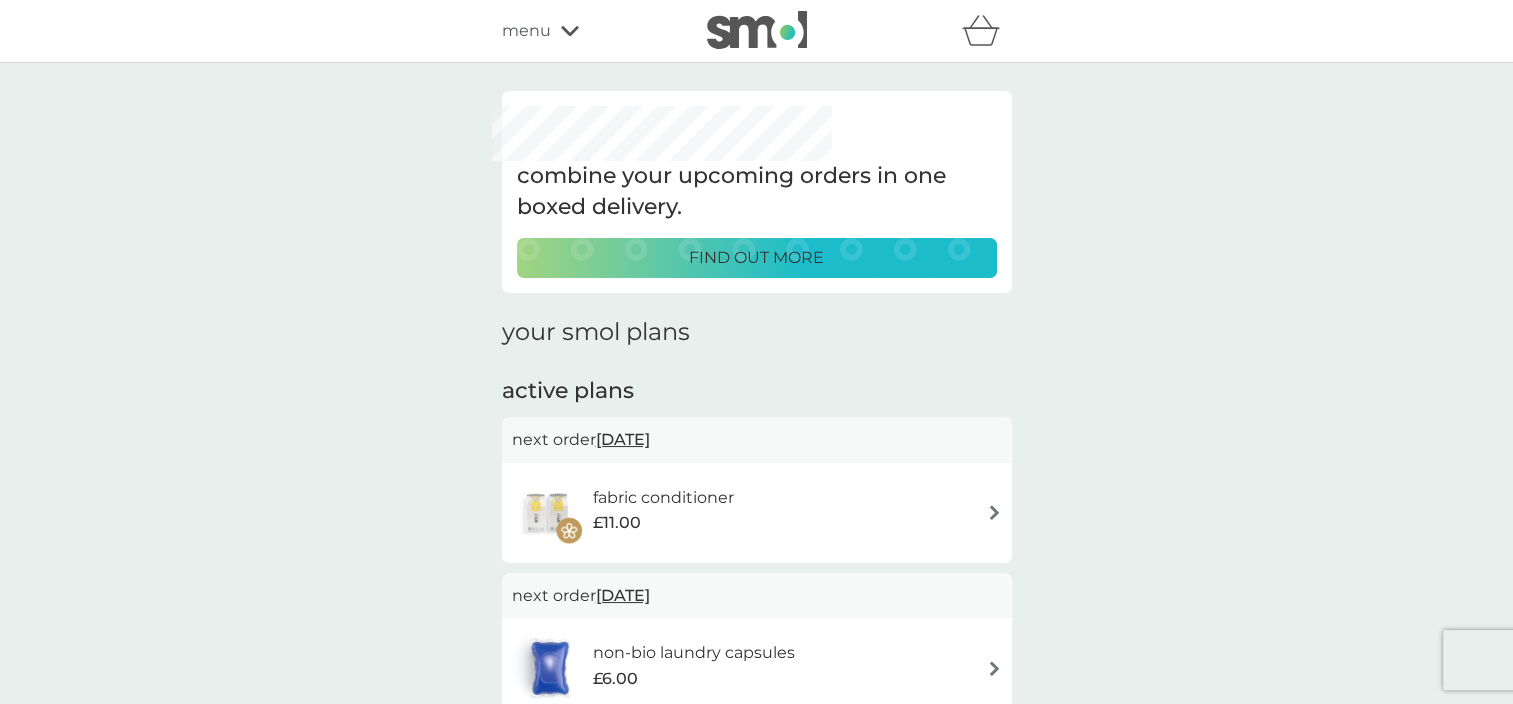 click on "menu" at bounding box center (587, 31) 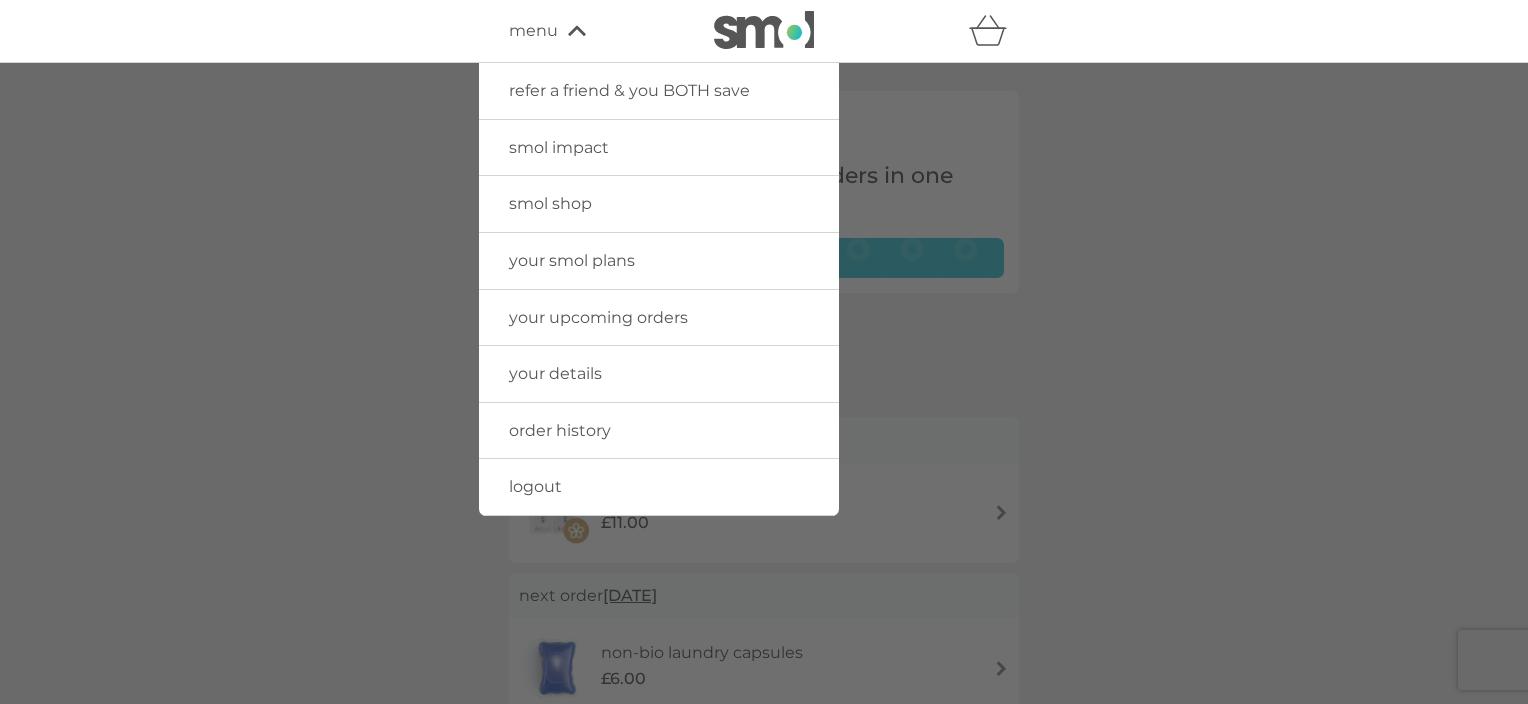 click on "smol shop" at bounding box center (550, 203) 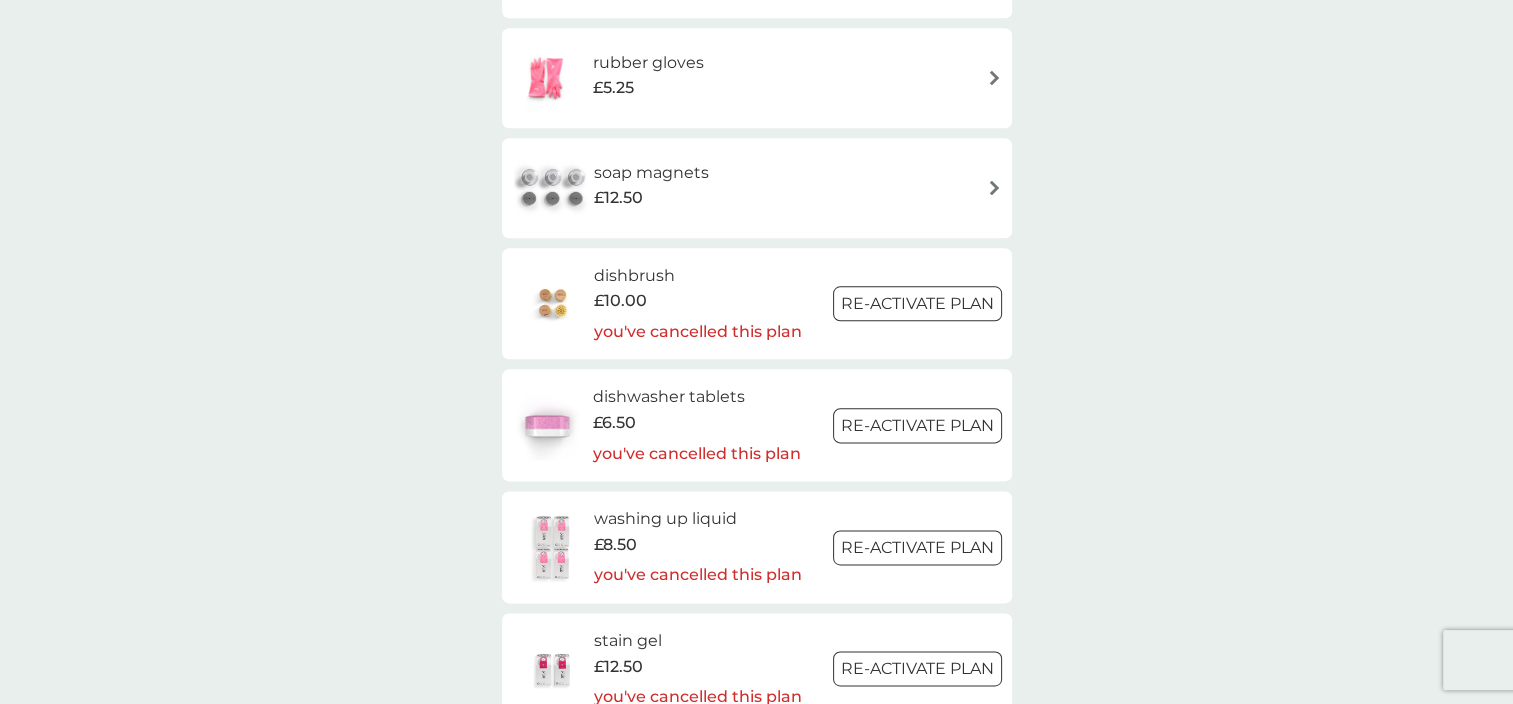 scroll, scrollTop: 2422, scrollLeft: 0, axis: vertical 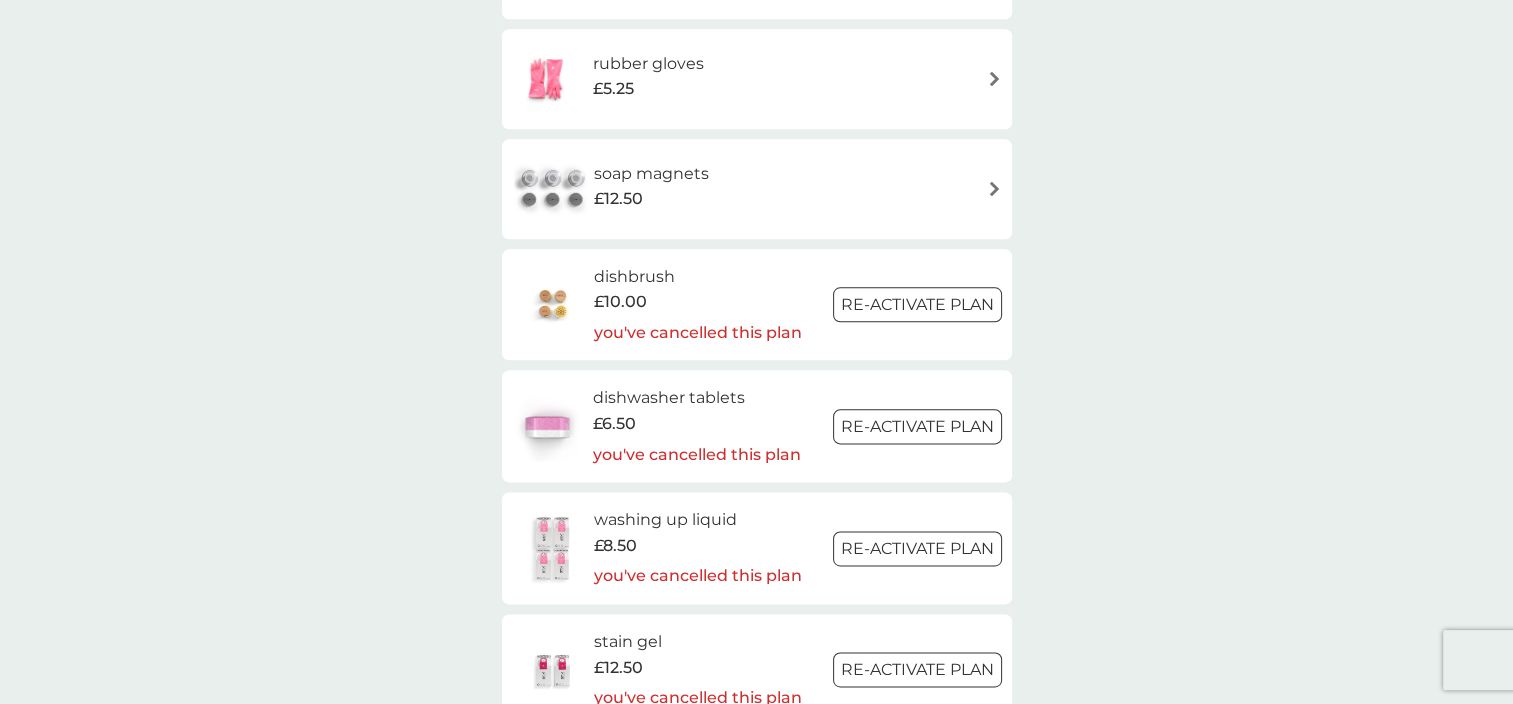 click on "Re-activate Plan" at bounding box center (917, 426) 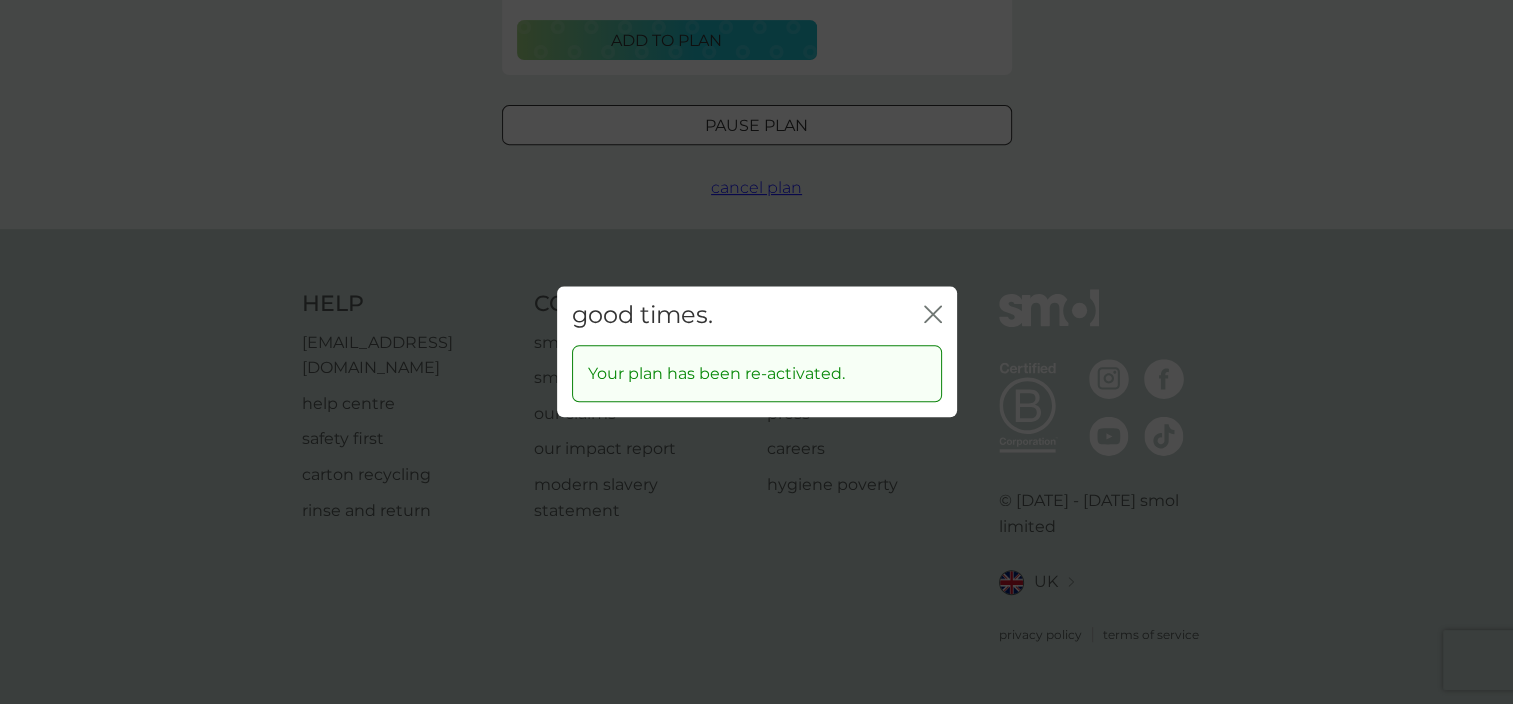 scroll, scrollTop: 0, scrollLeft: 0, axis: both 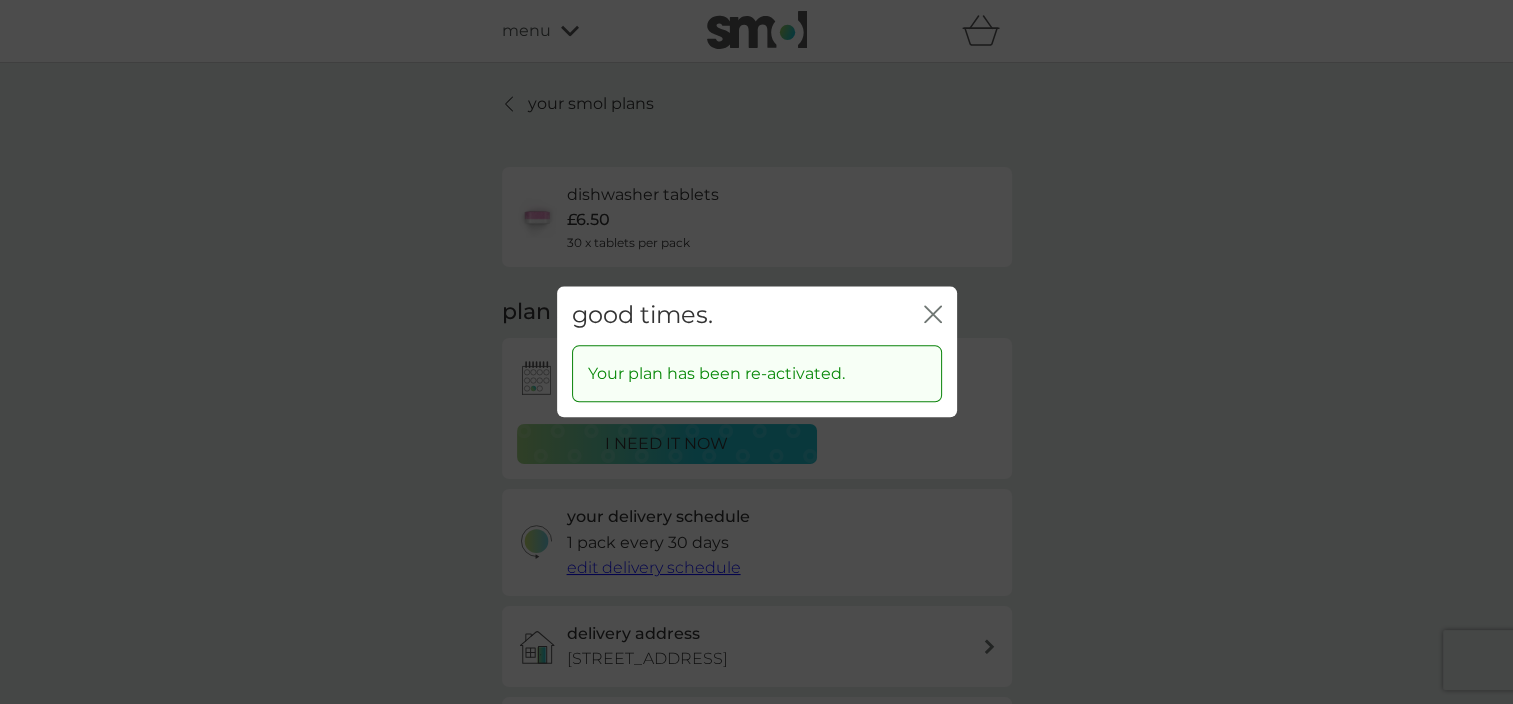 click on "close" 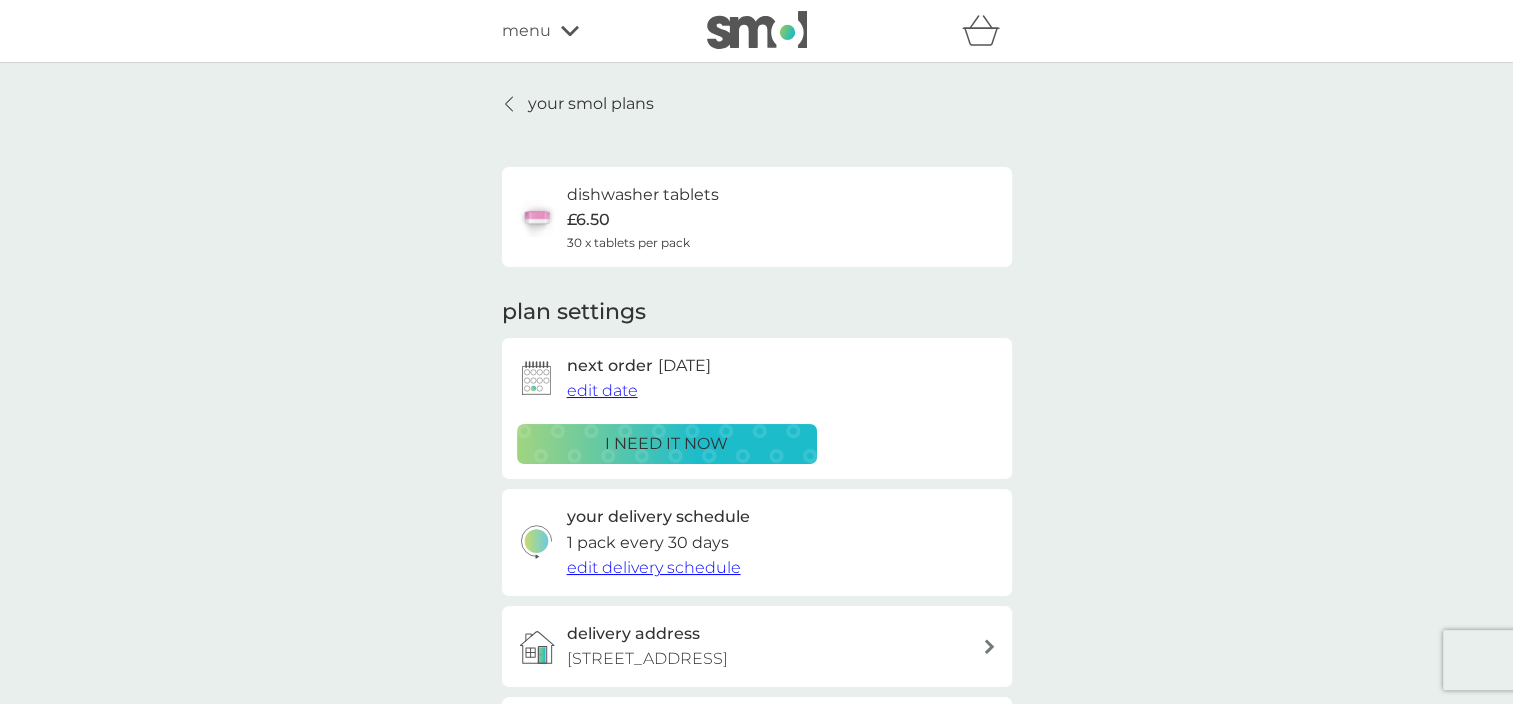 click on "edit delivery schedule" at bounding box center (654, 567) 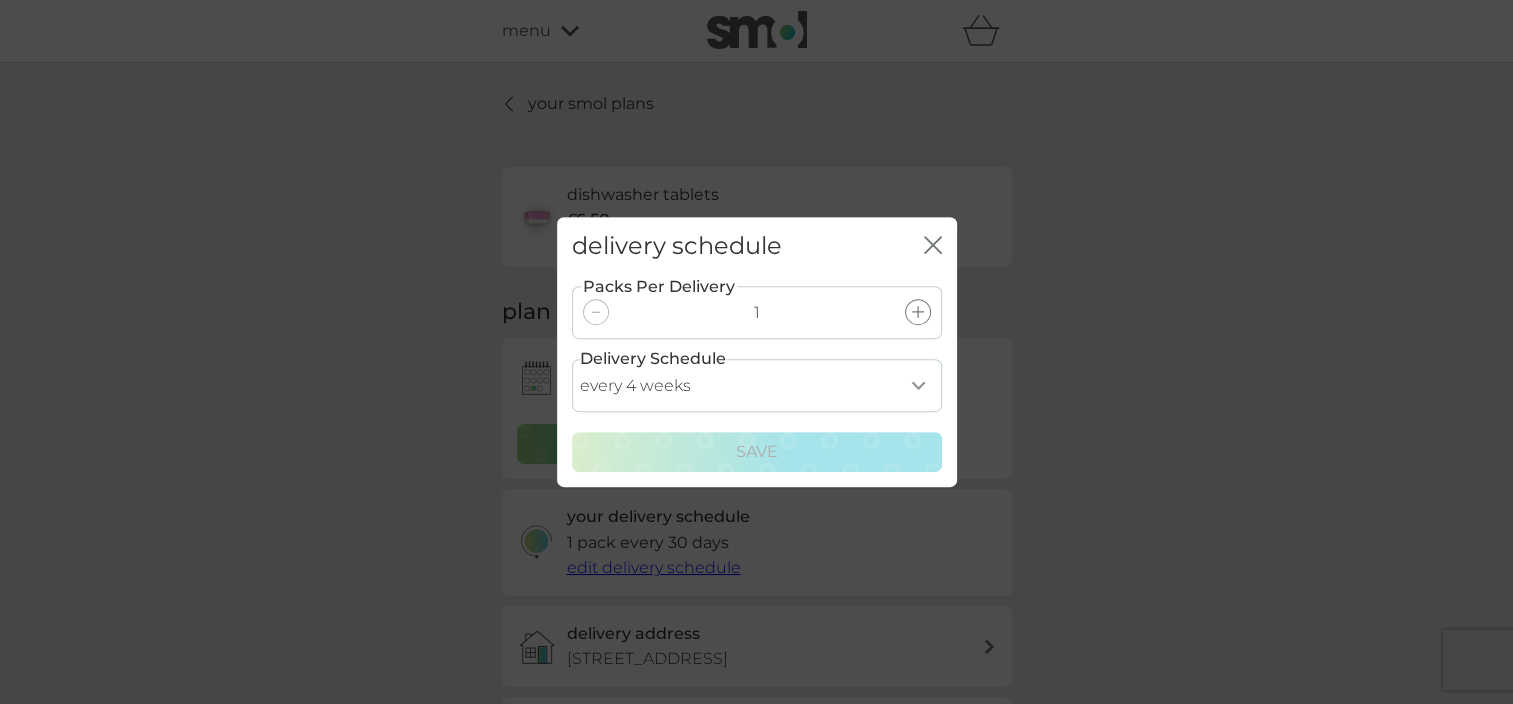 click on "every 1 week every 2 weeks every 3 weeks every 4 weeks every 5 weeks every 6 weeks every 7 weeks every 8 weeks every 9 weeks every 10 weeks every 11 weeks every 12 weeks every 13 weeks every 14 weeks every 15 weeks every 16 weeks every 17 weeks" at bounding box center (757, 385) 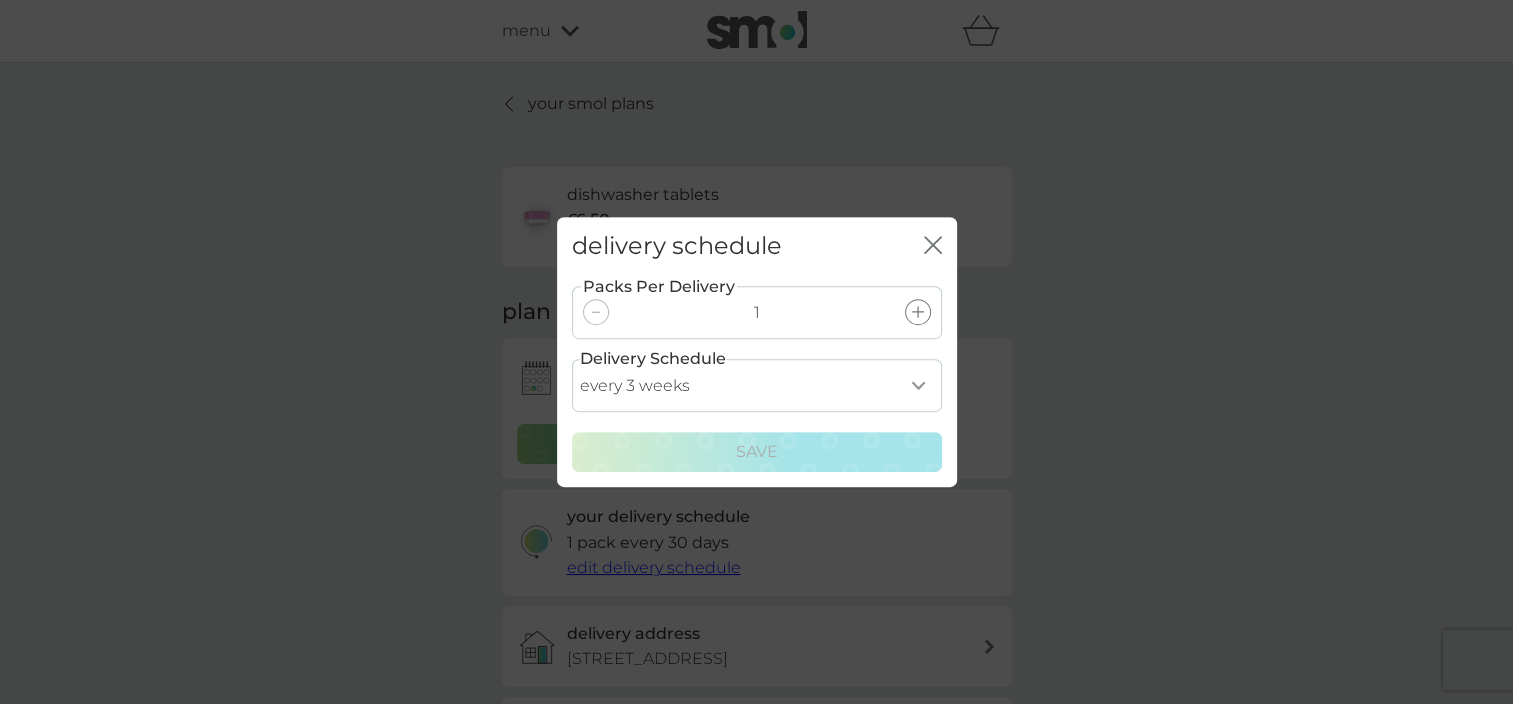 click on "every 1 week every 2 weeks every 3 weeks every 4 weeks every 5 weeks every 6 weeks every 7 weeks every 8 weeks every 9 weeks every 10 weeks every 11 weeks every 12 weeks every 13 weeks every 14 weeks every 15 weeks every 16 weeks every 17 weeks" at bounding box center (757, 385) 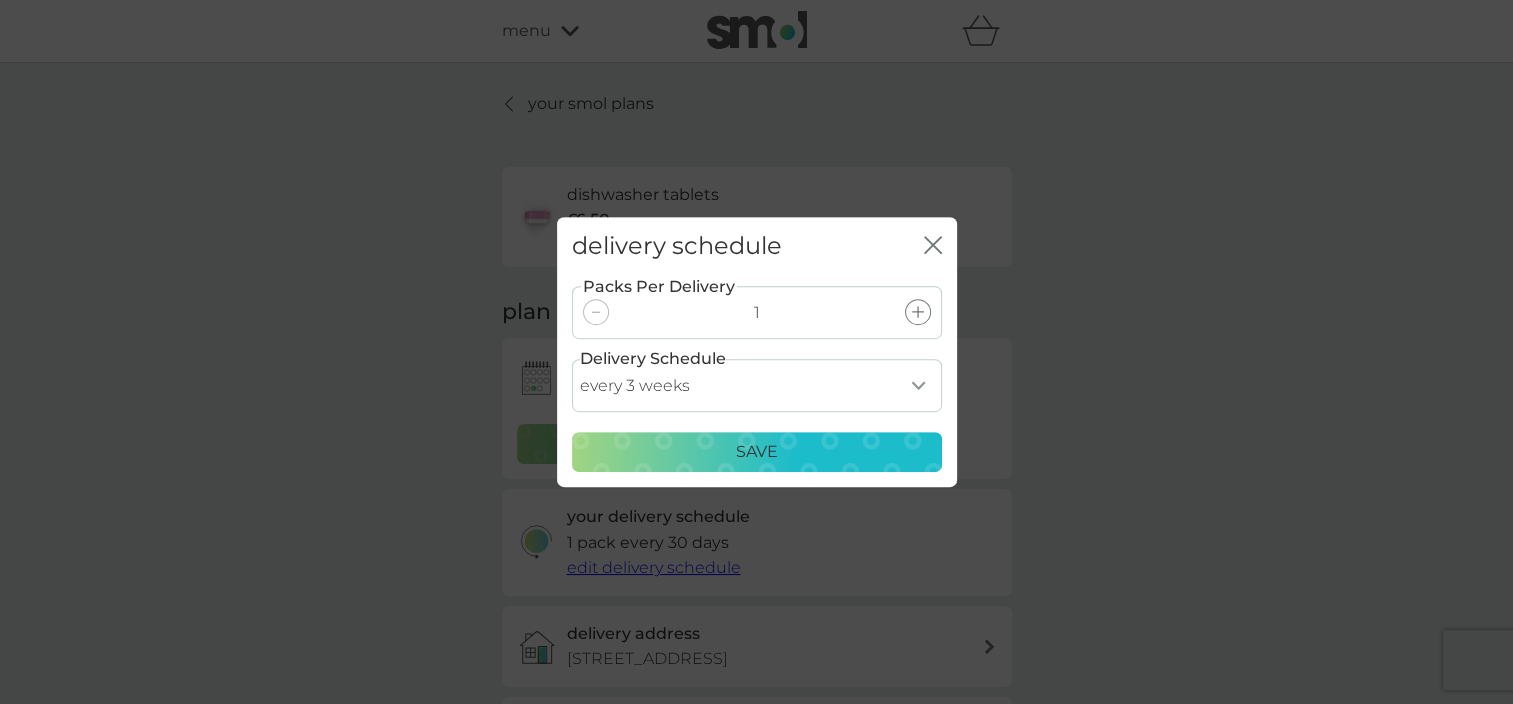 click on "Save" at bounding box center (757, 452) 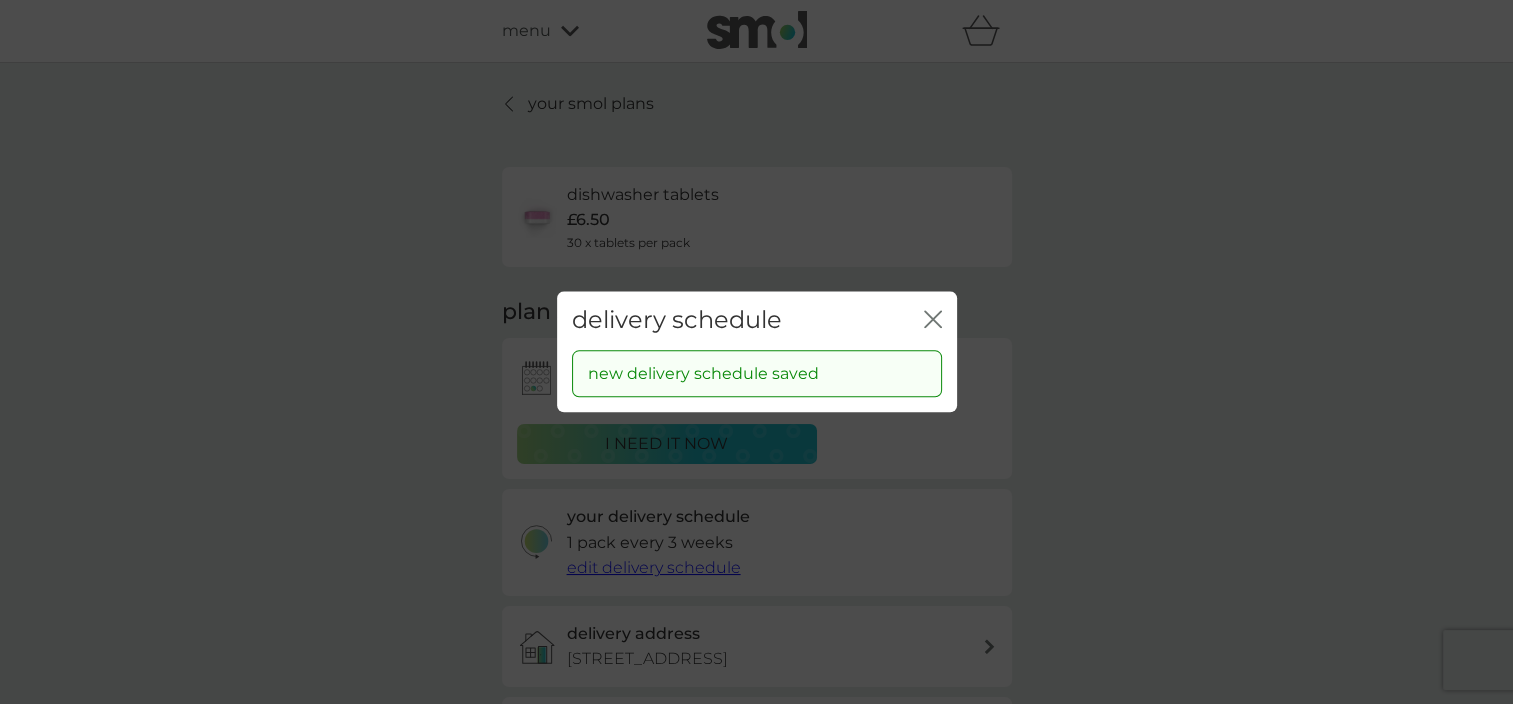 click on "delivery schedule close" at bounding box center (757, 320) 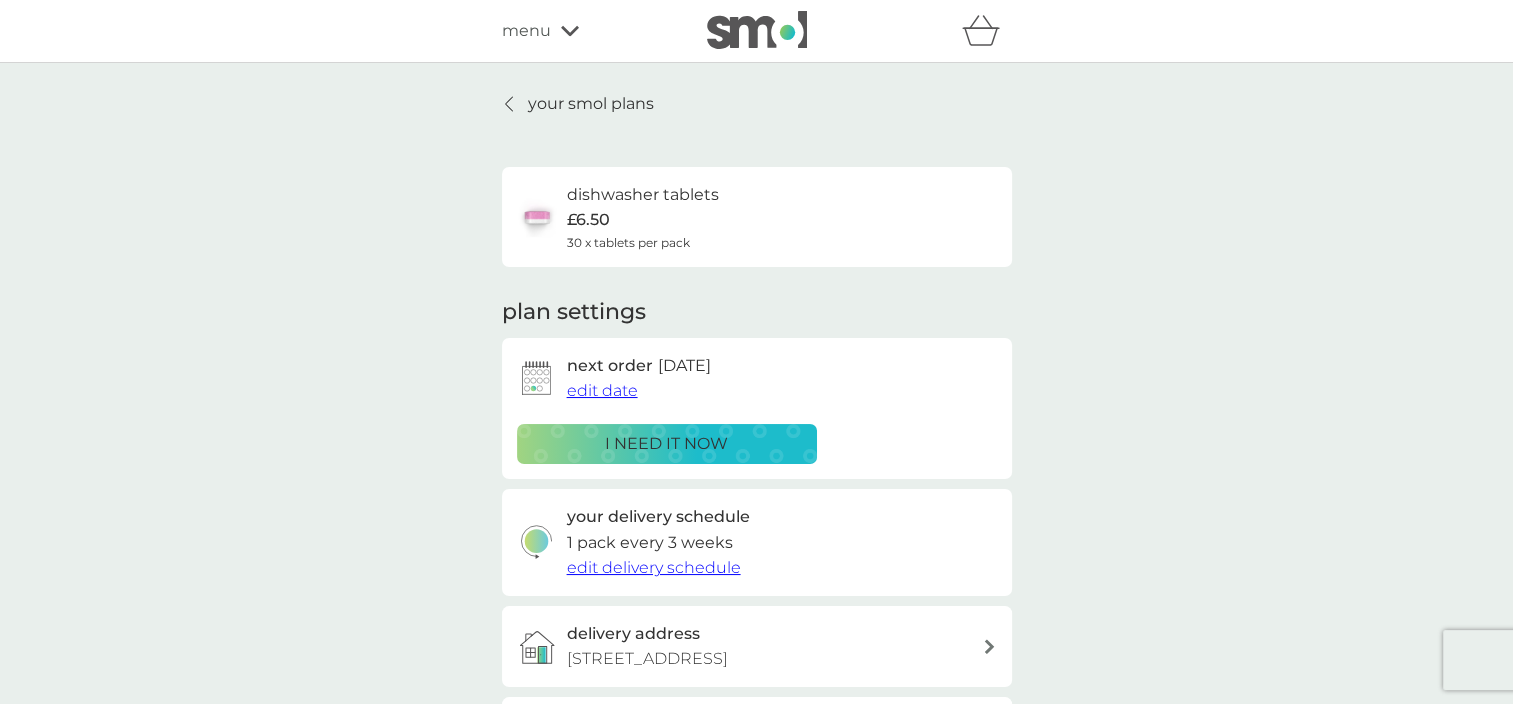 click on "menu" at bounding box center (526, 31) 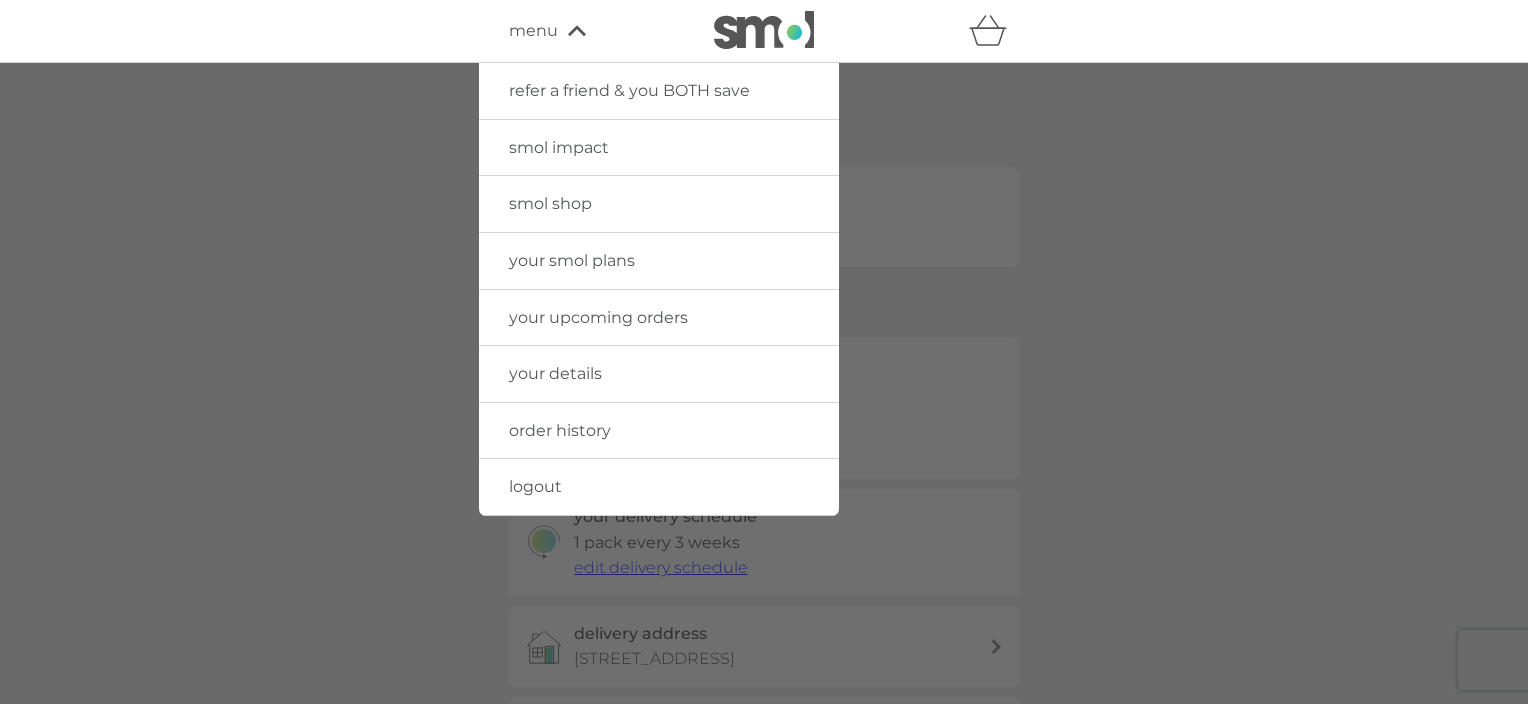 click on "smol shop" at bounding box center (550, 203) 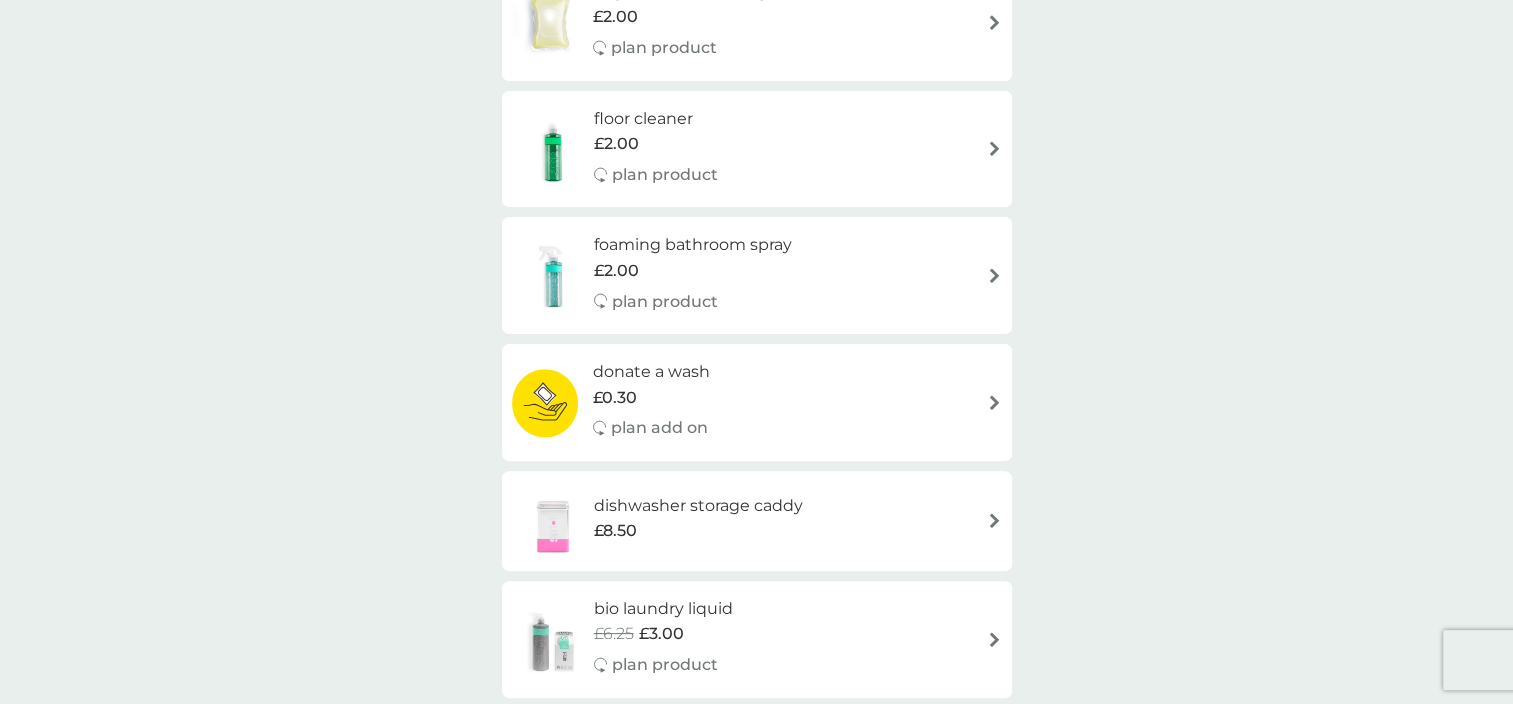 scroll, scrollTop: 492, scrollLeft: 0, axis: vertical 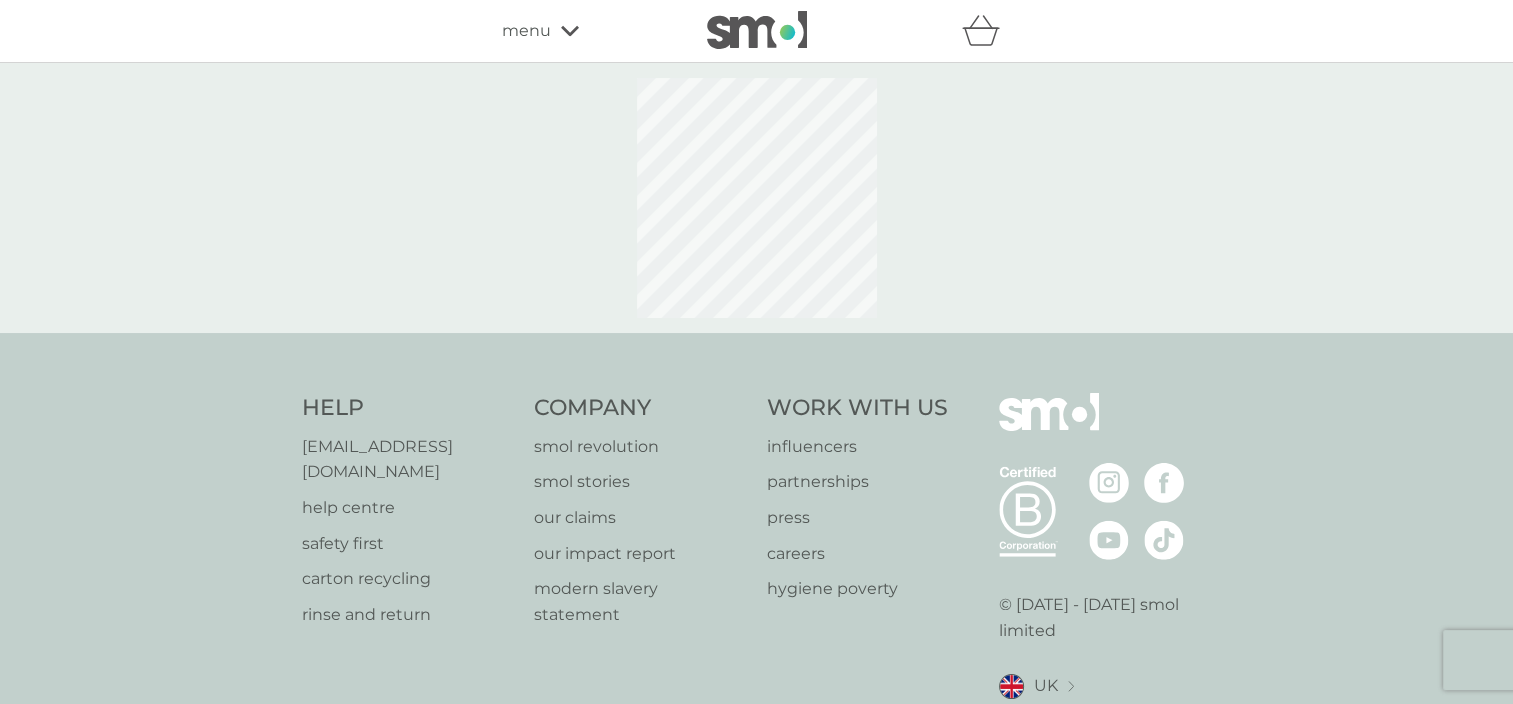 select on "182" 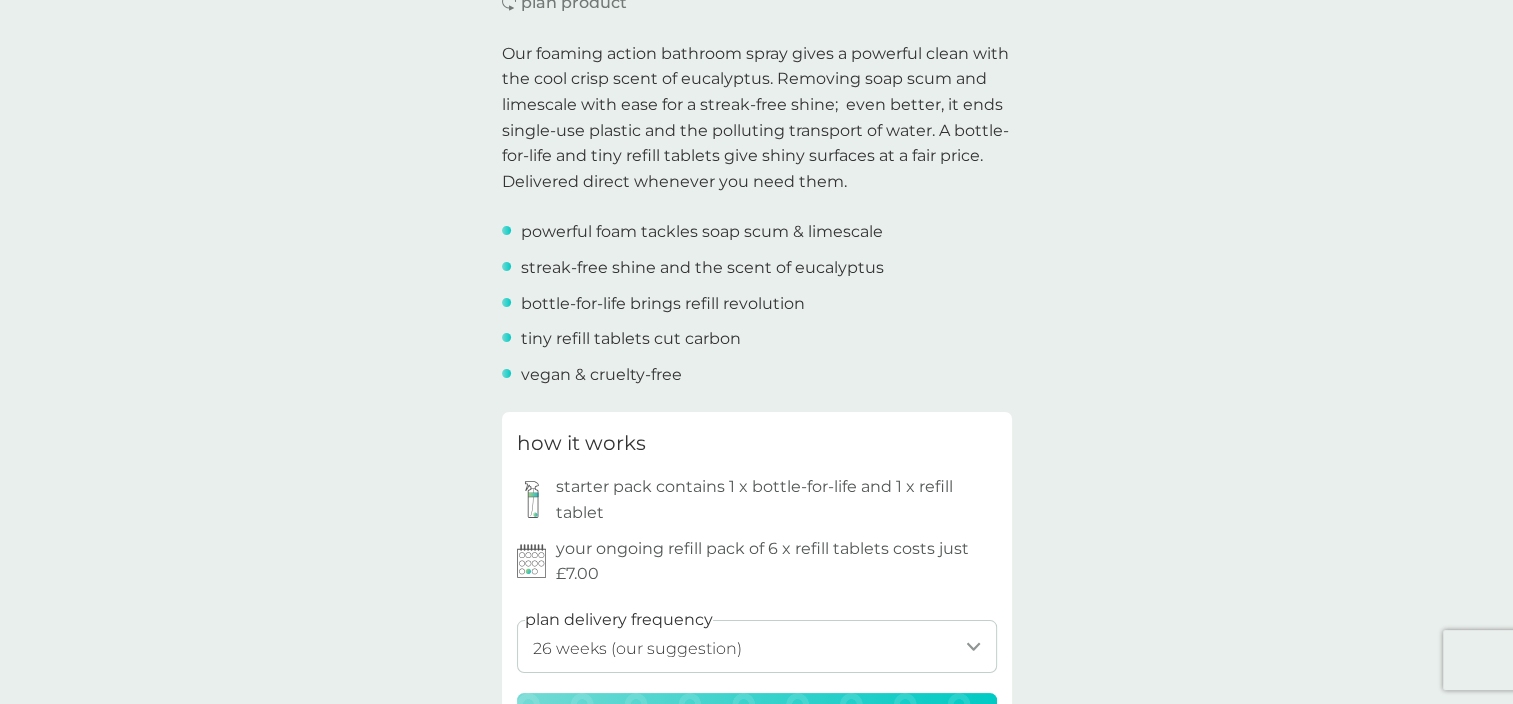 scroll, scrollTop: 928, scrollLeft: 0, axis: vertical 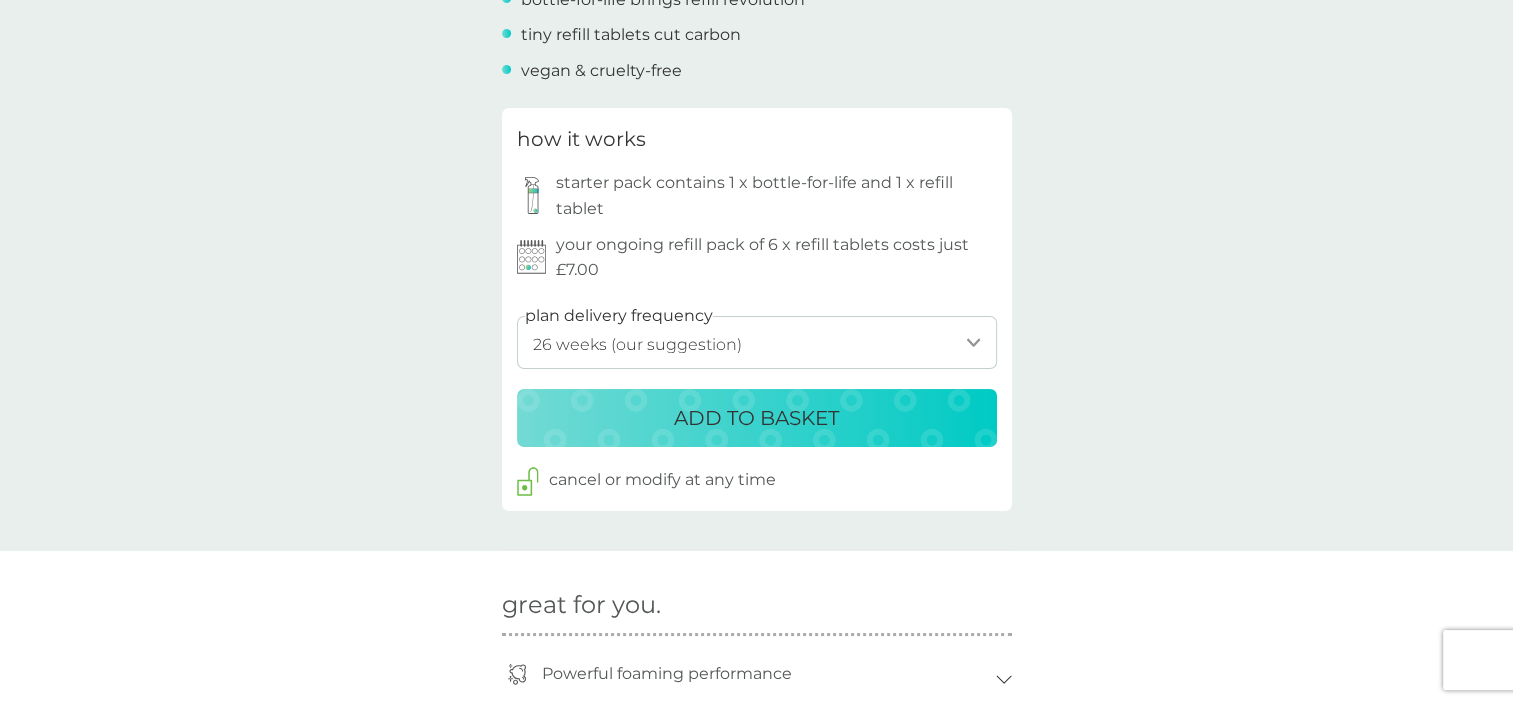 click on "ADD TO BASKET" at bounding box center [757, 418] 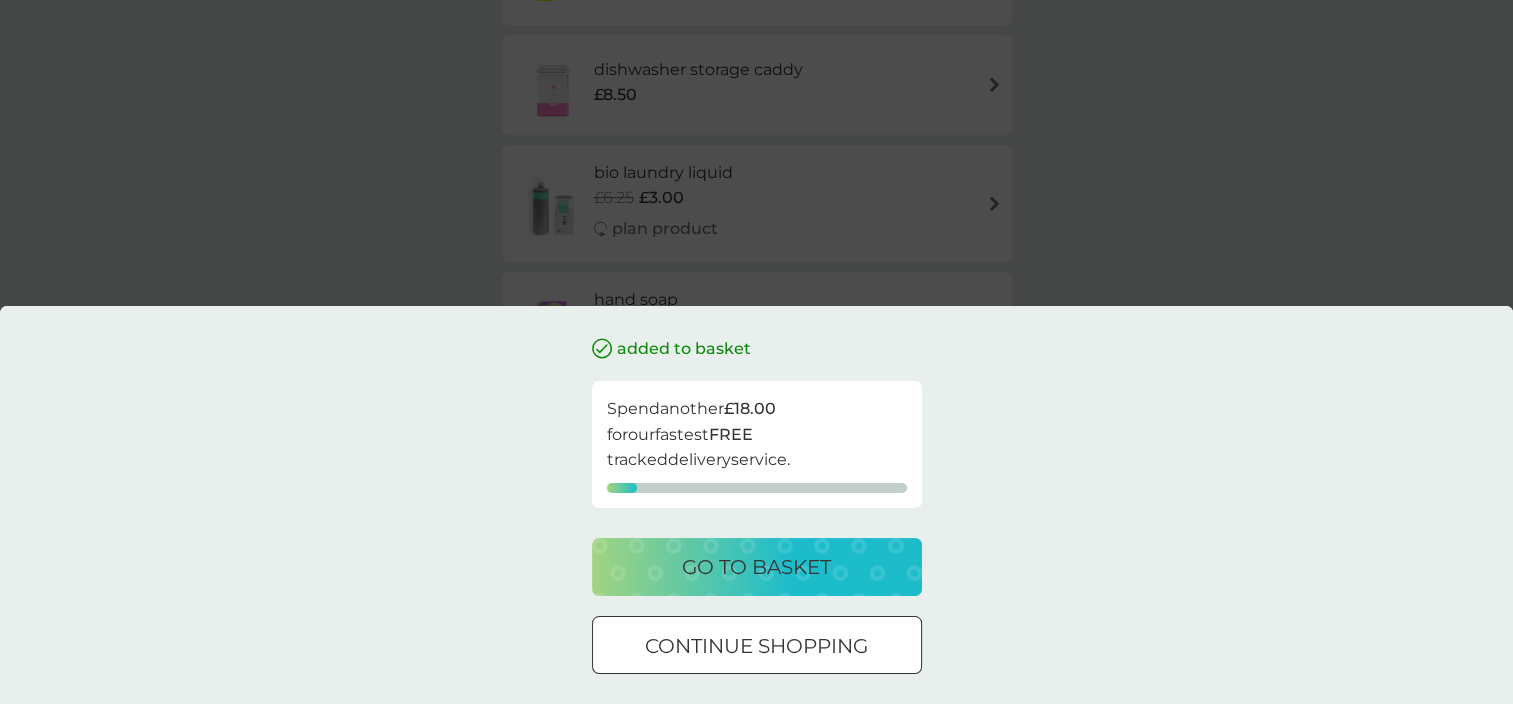 scroll, scrollTop: 0, scrollLeft: 0, axis: both 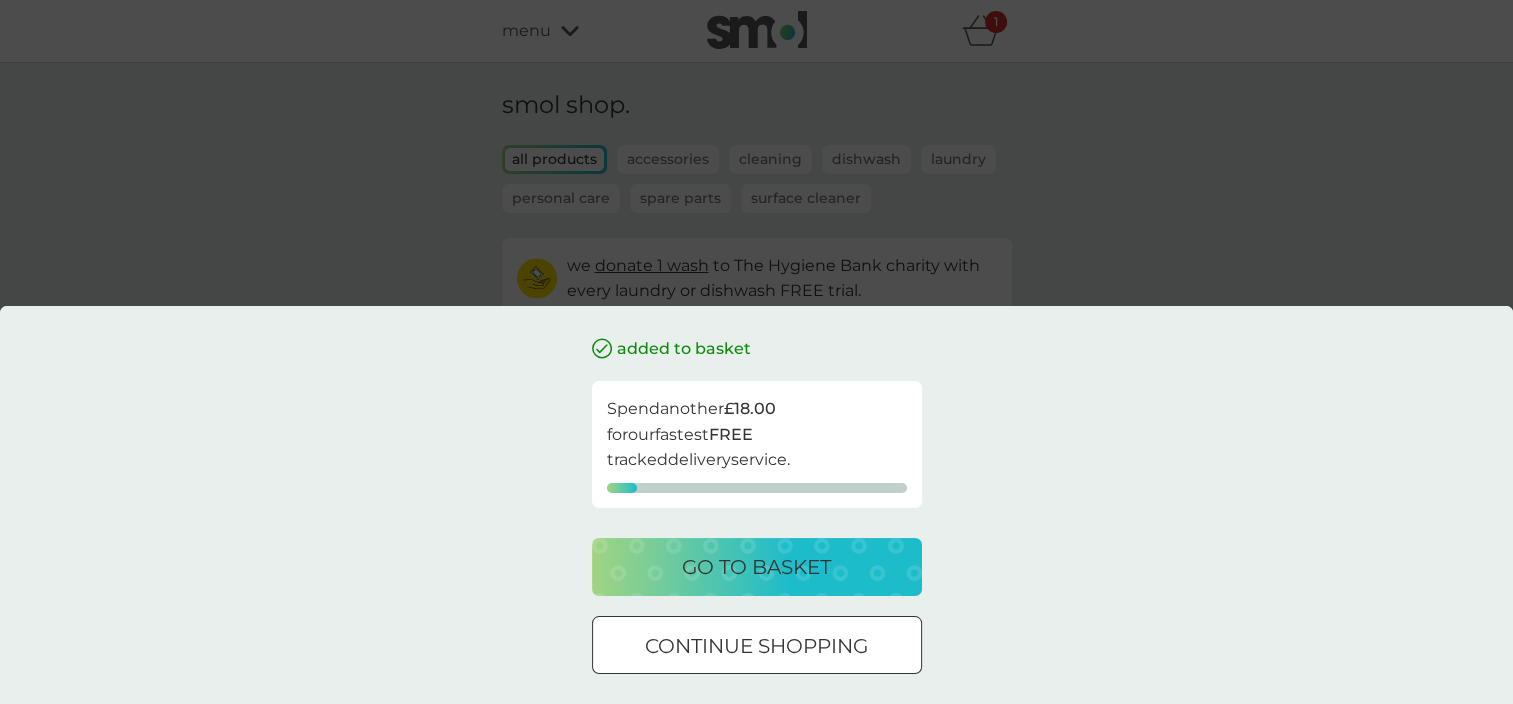 click on "continue shopping" at bounding box center [757, 646] 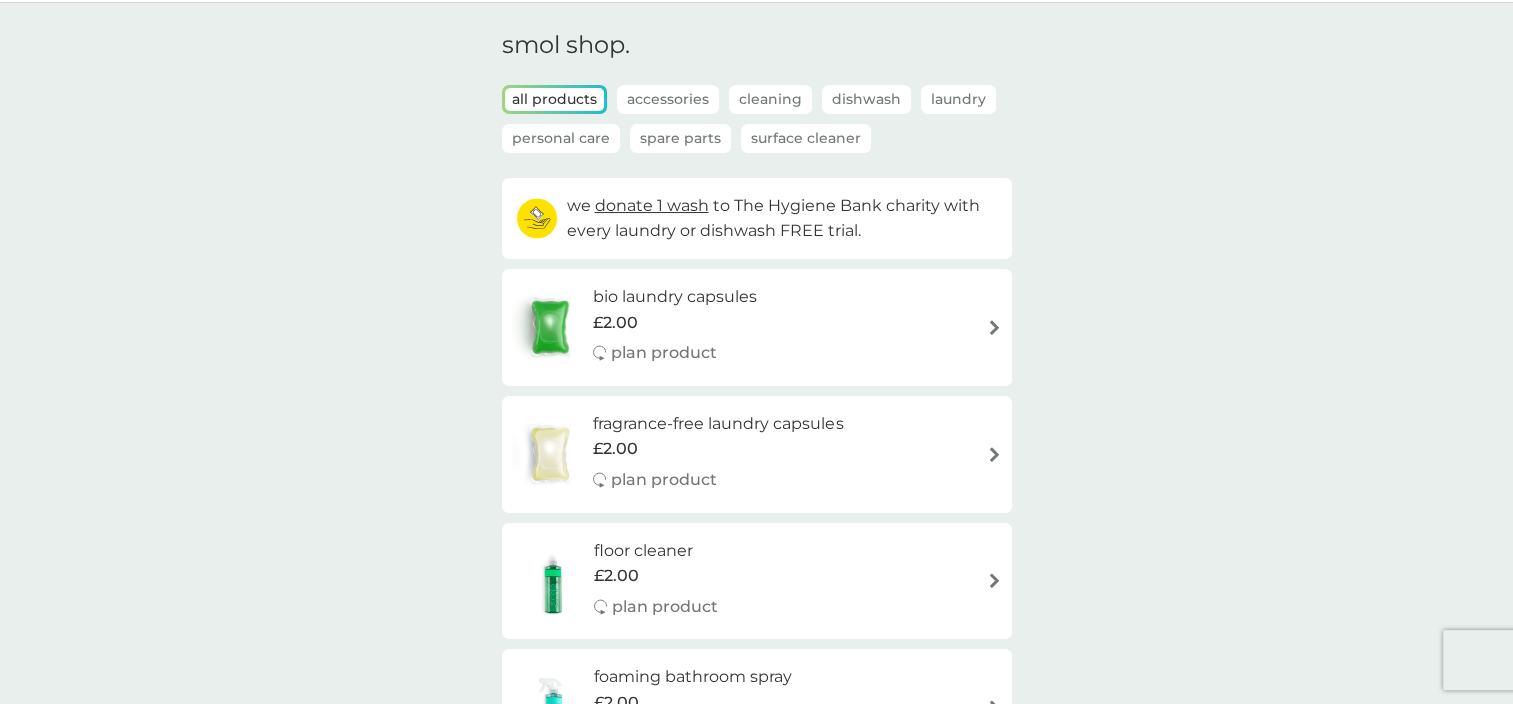 scroll, scrollTop: 16, scrollLeft: 0, axis: vertical 